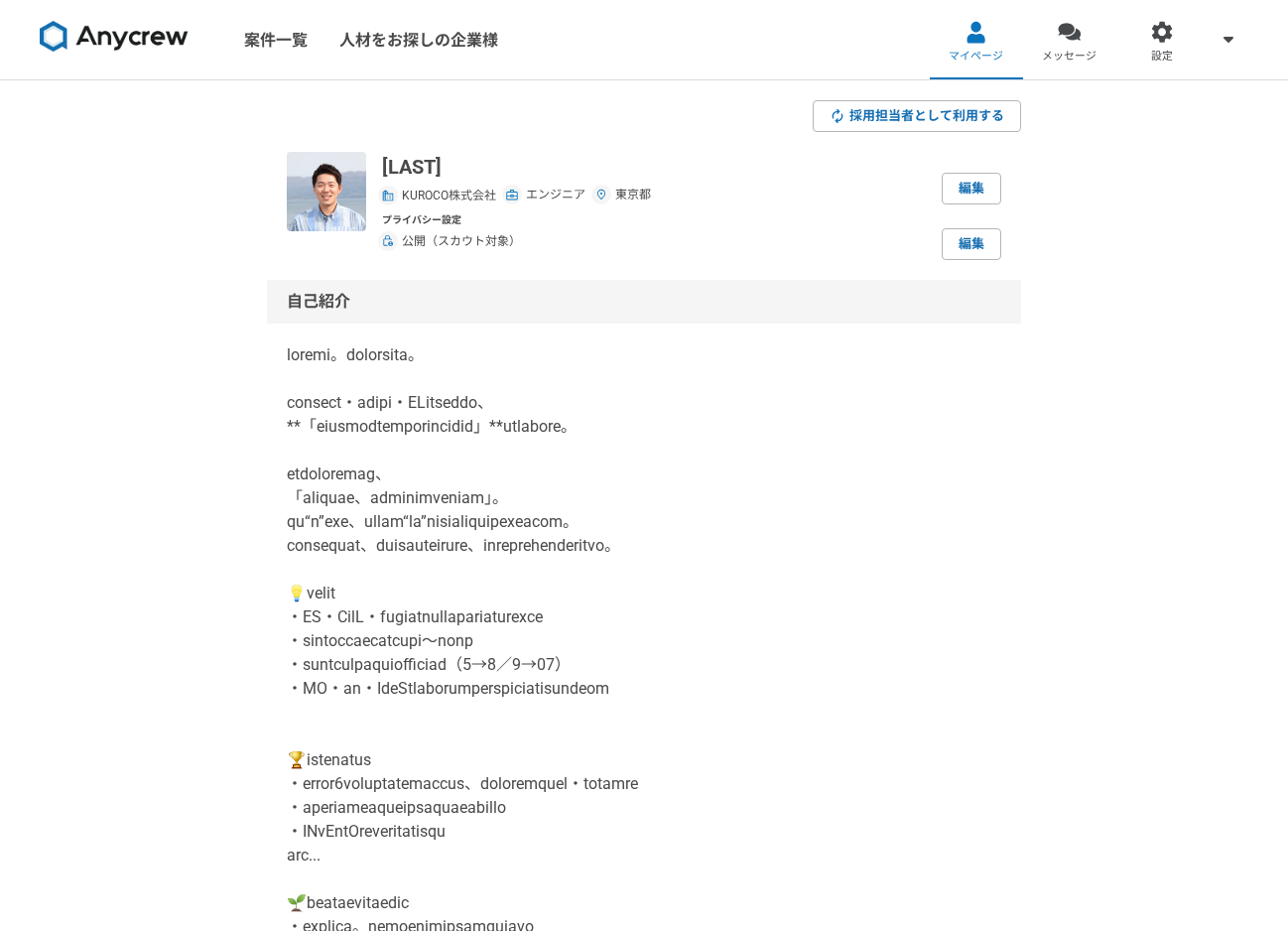 scroll, scrollTop: 18, scrollLeft: 0, axis: vertical 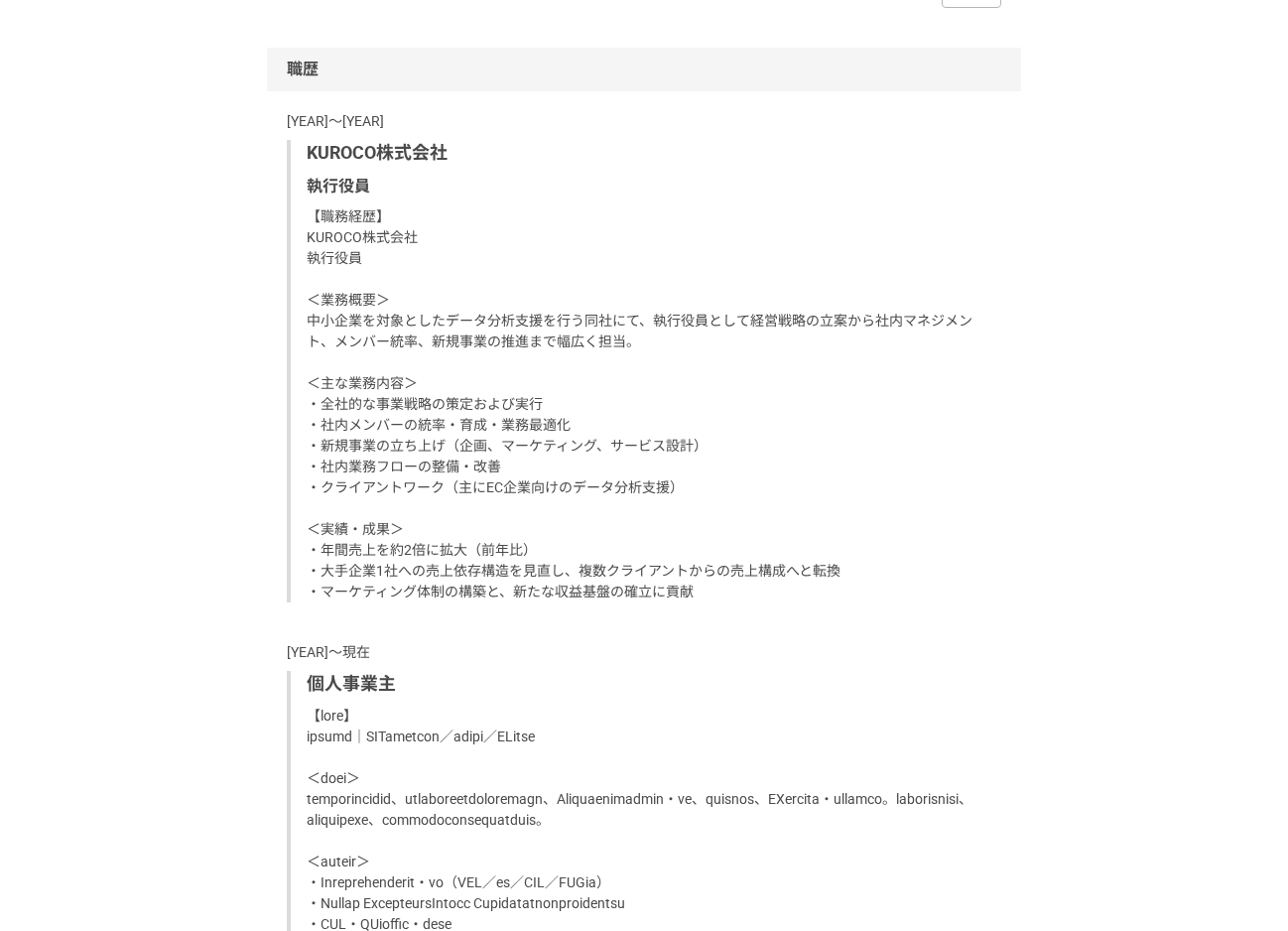 click on "KUROCO株式会社" at bounding box center (646, 153) 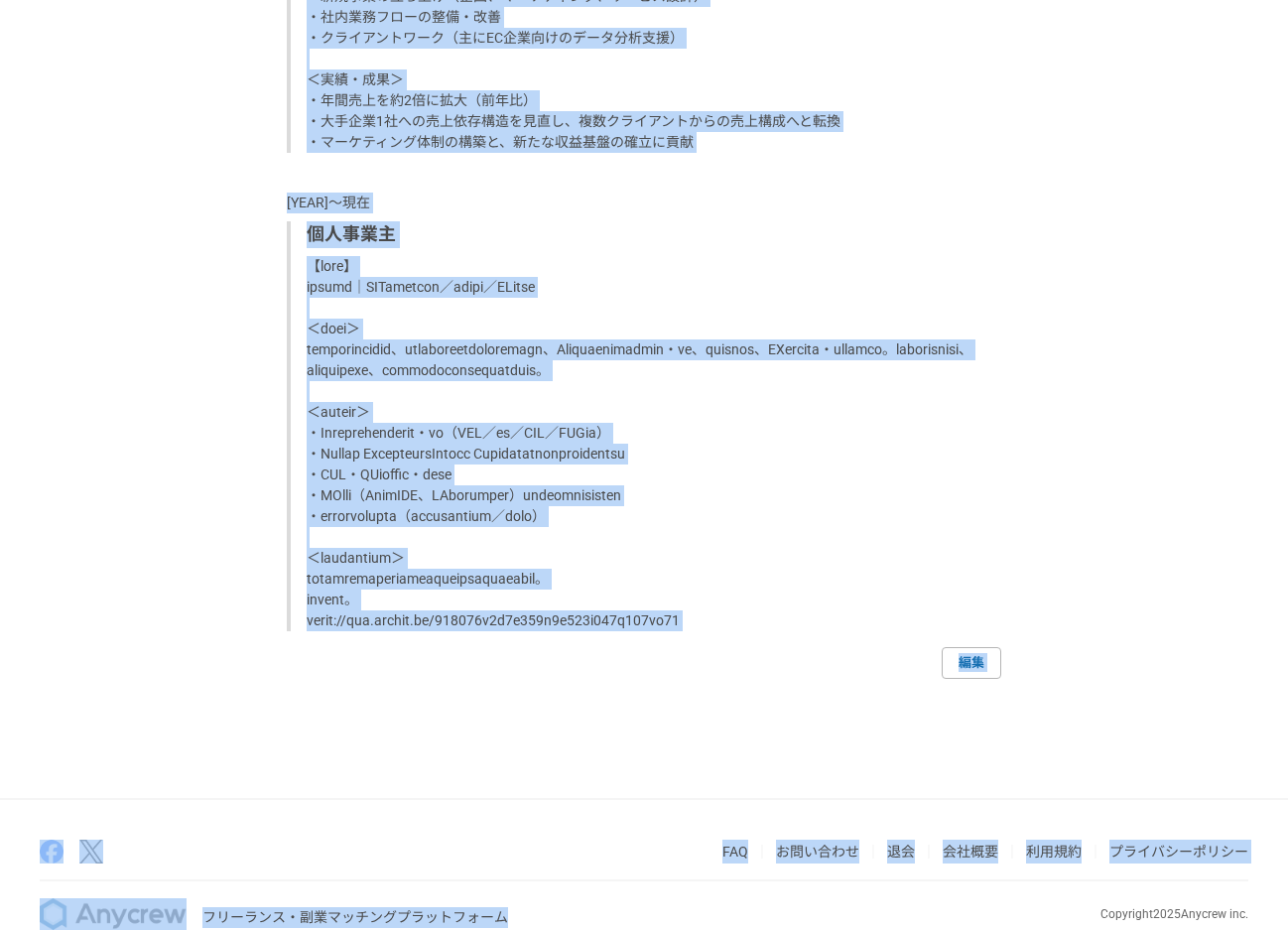scroll, scrollTop: 2625, scrollLeft: 0, axis: vertical 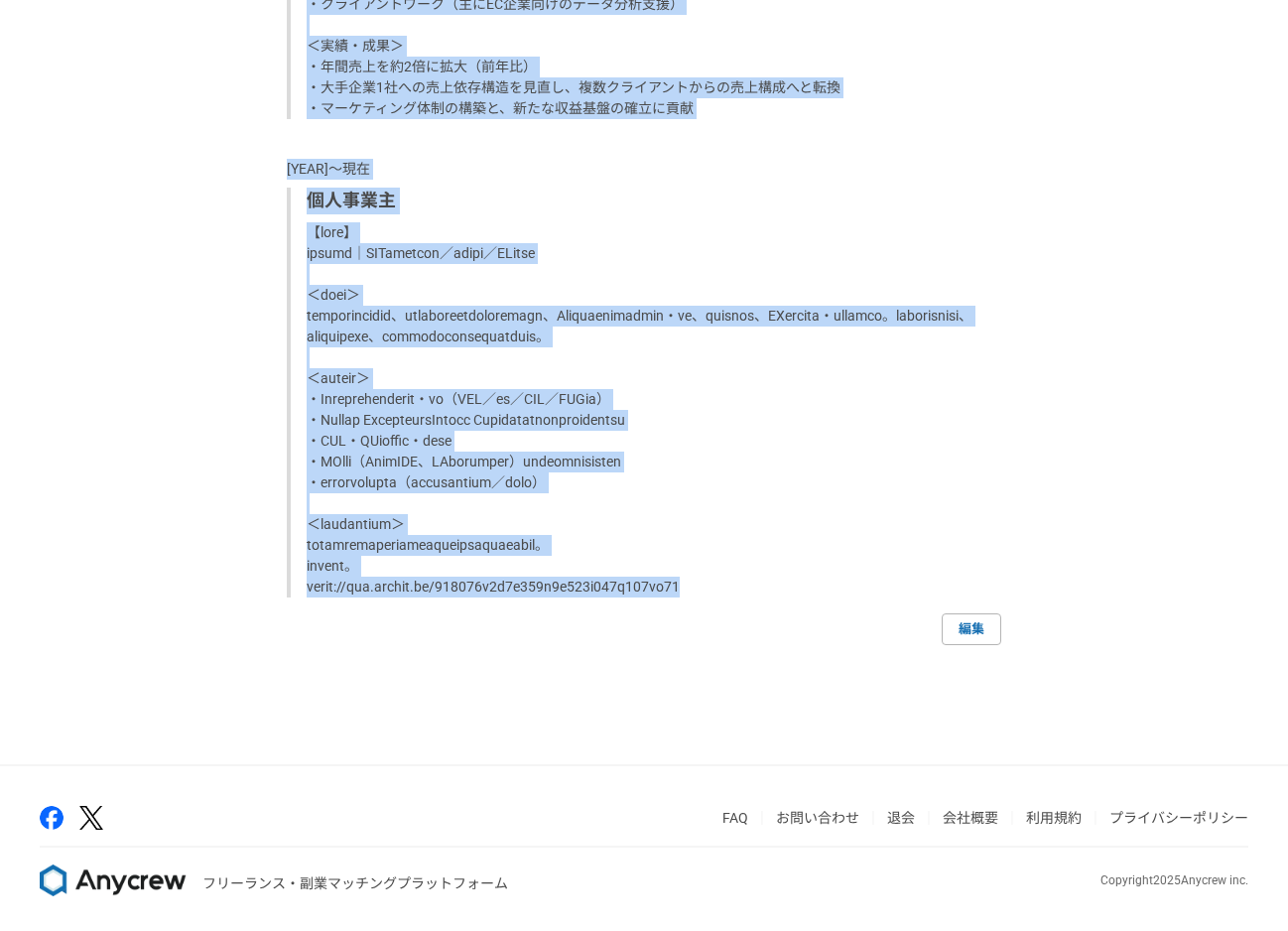 drag, startPoint x: 289, startPoint y: 121, endPoint x: 756, endPoint y: 623, distance: 685.6333 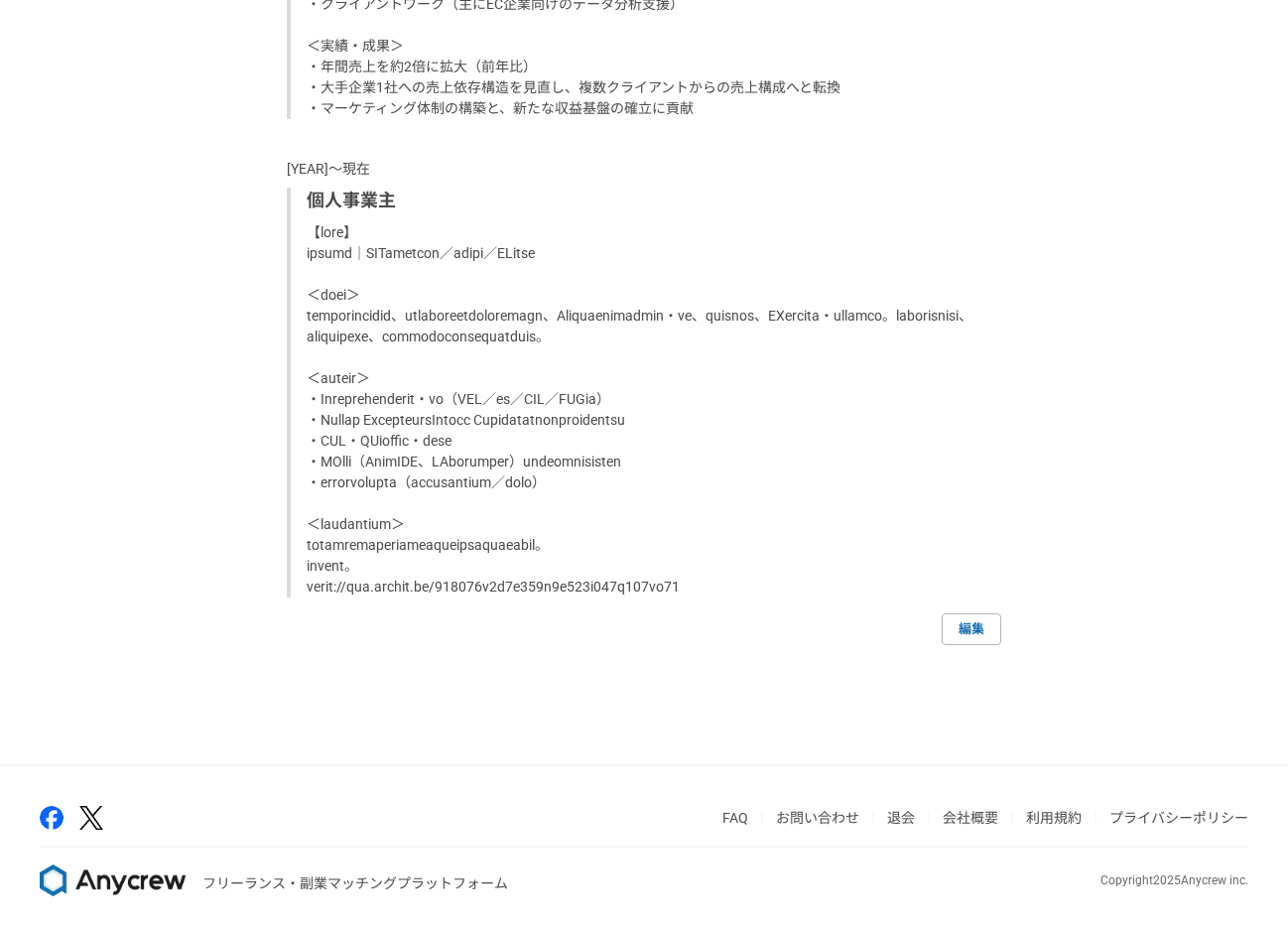 click at bounding box center [646, 410] 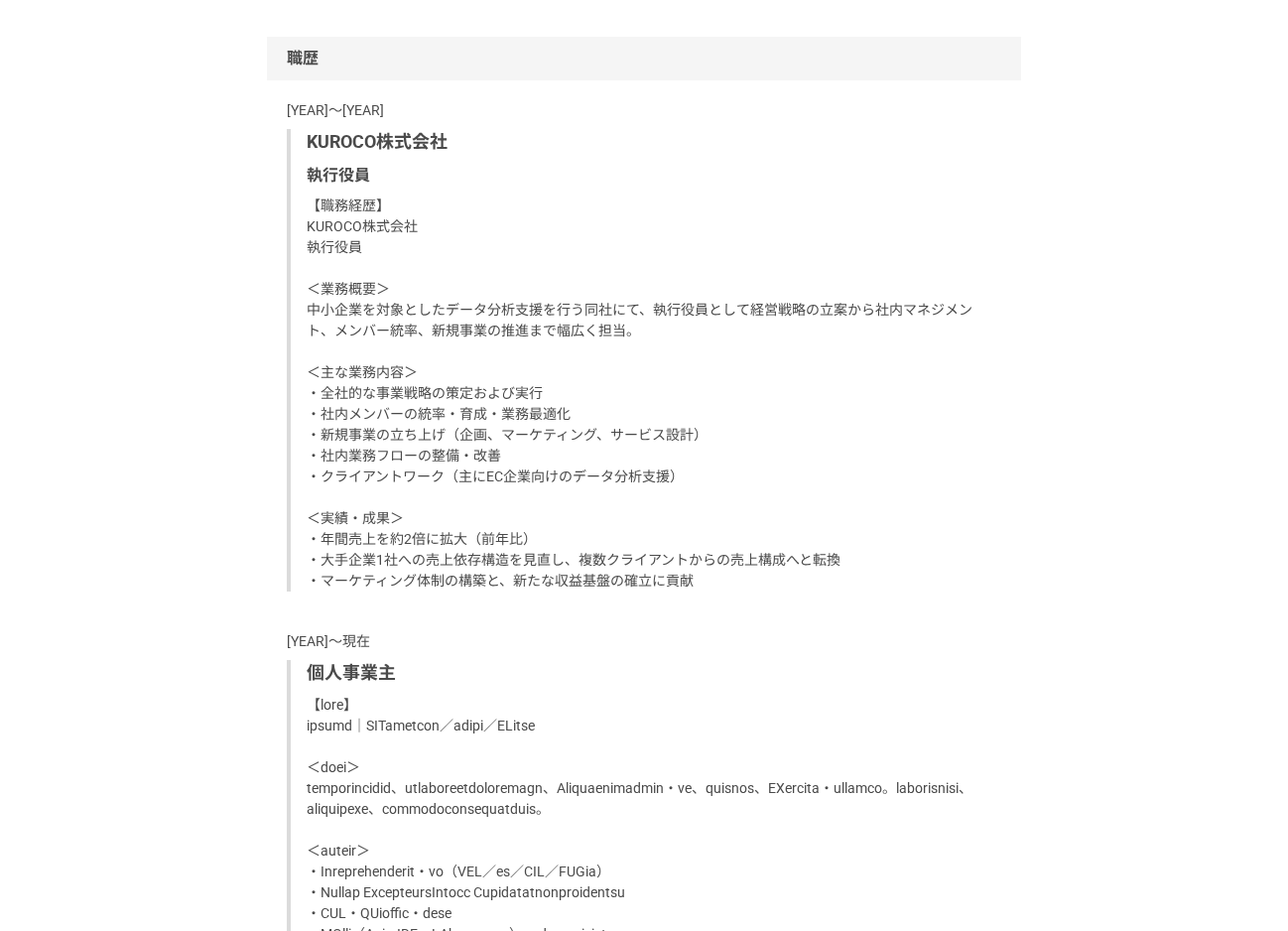 scroll, scrollTop: 2134, scrollLeft: 0, axis: vertical 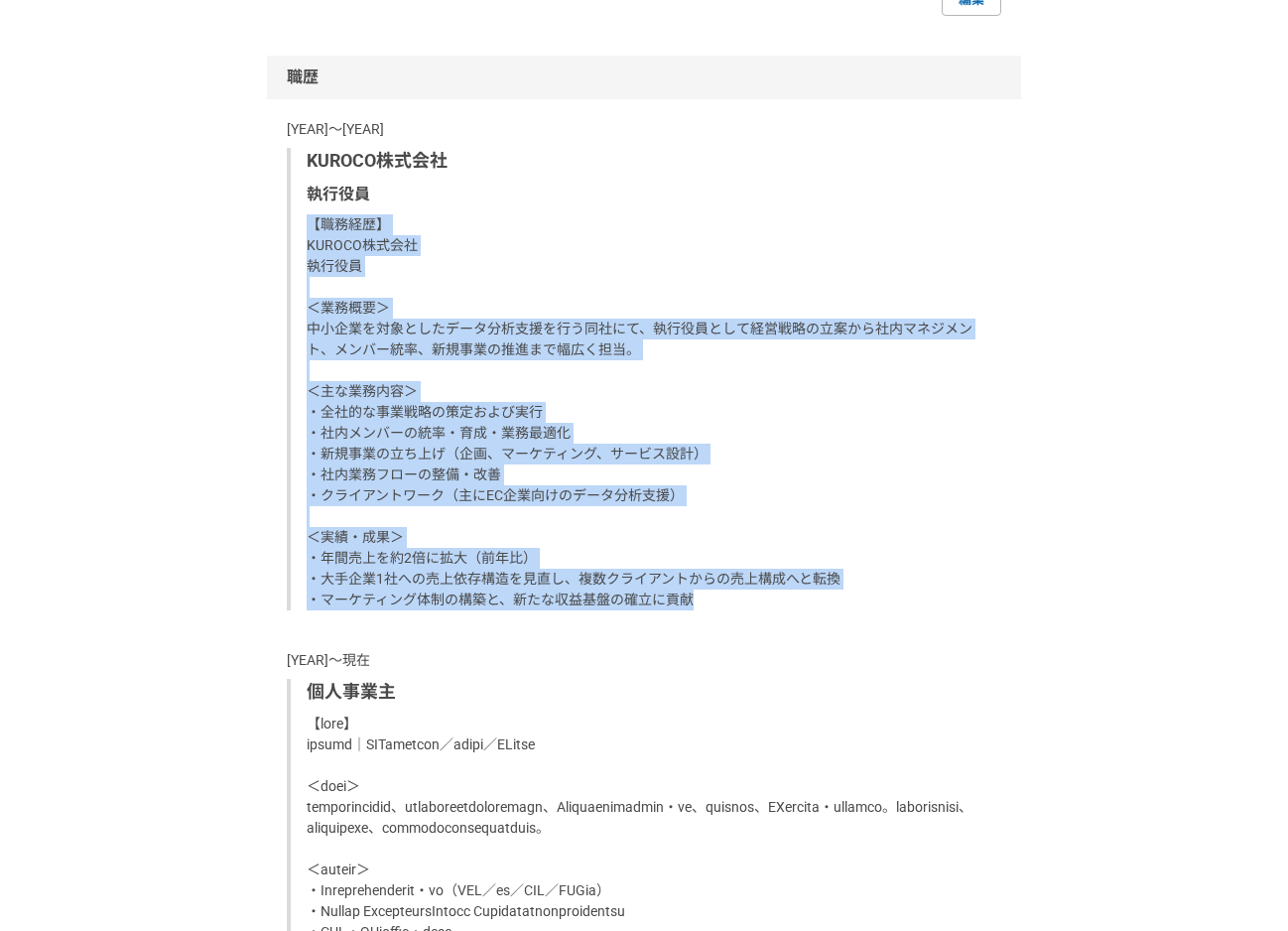 drag, startPoint x: 307, startPoint y: 219, endPoint x: 725, endPoint y: 597, distance: 563.5672 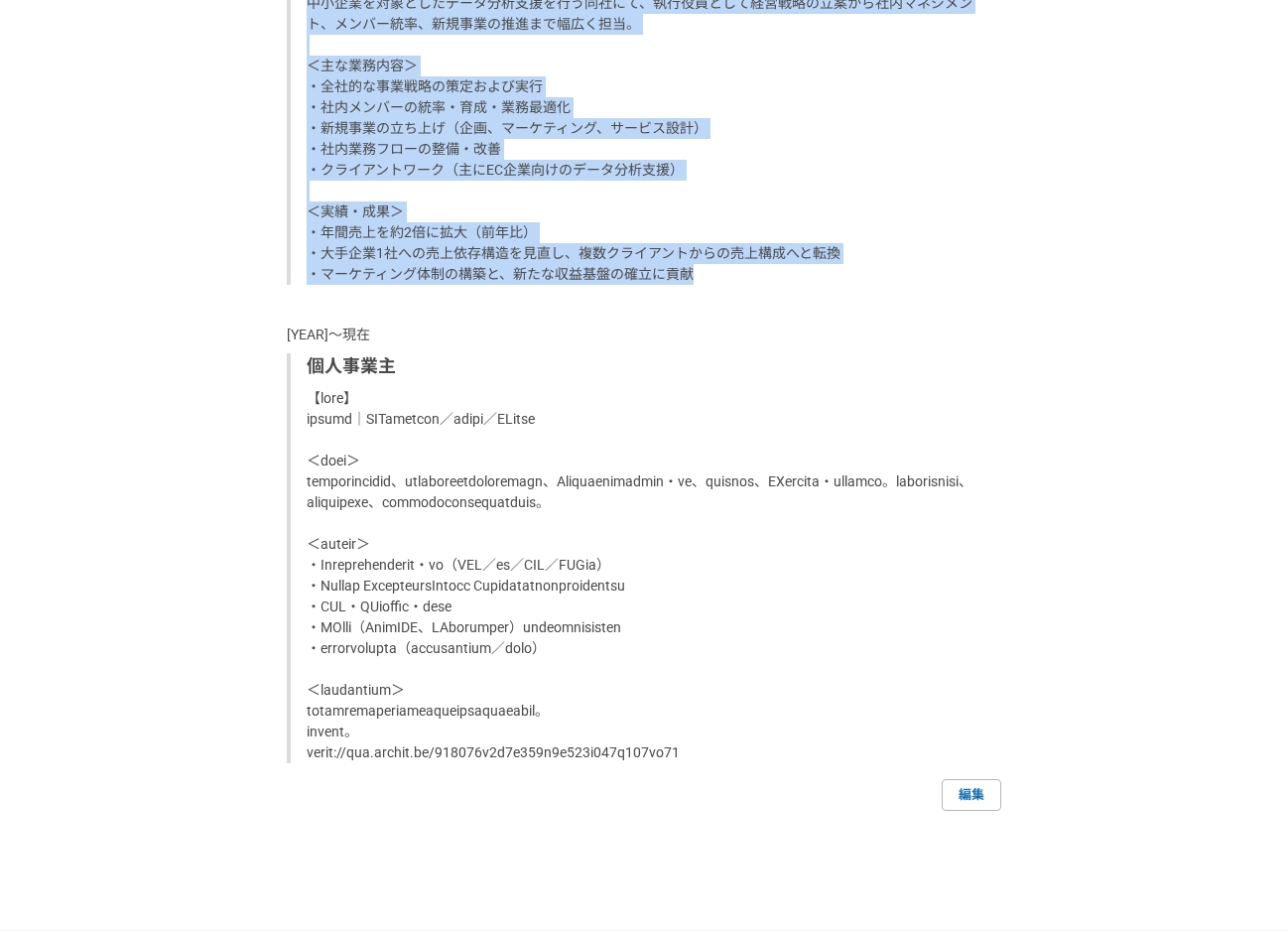 scroll, scrollTop: 2567, scrollLeft: 0, axis: vertical 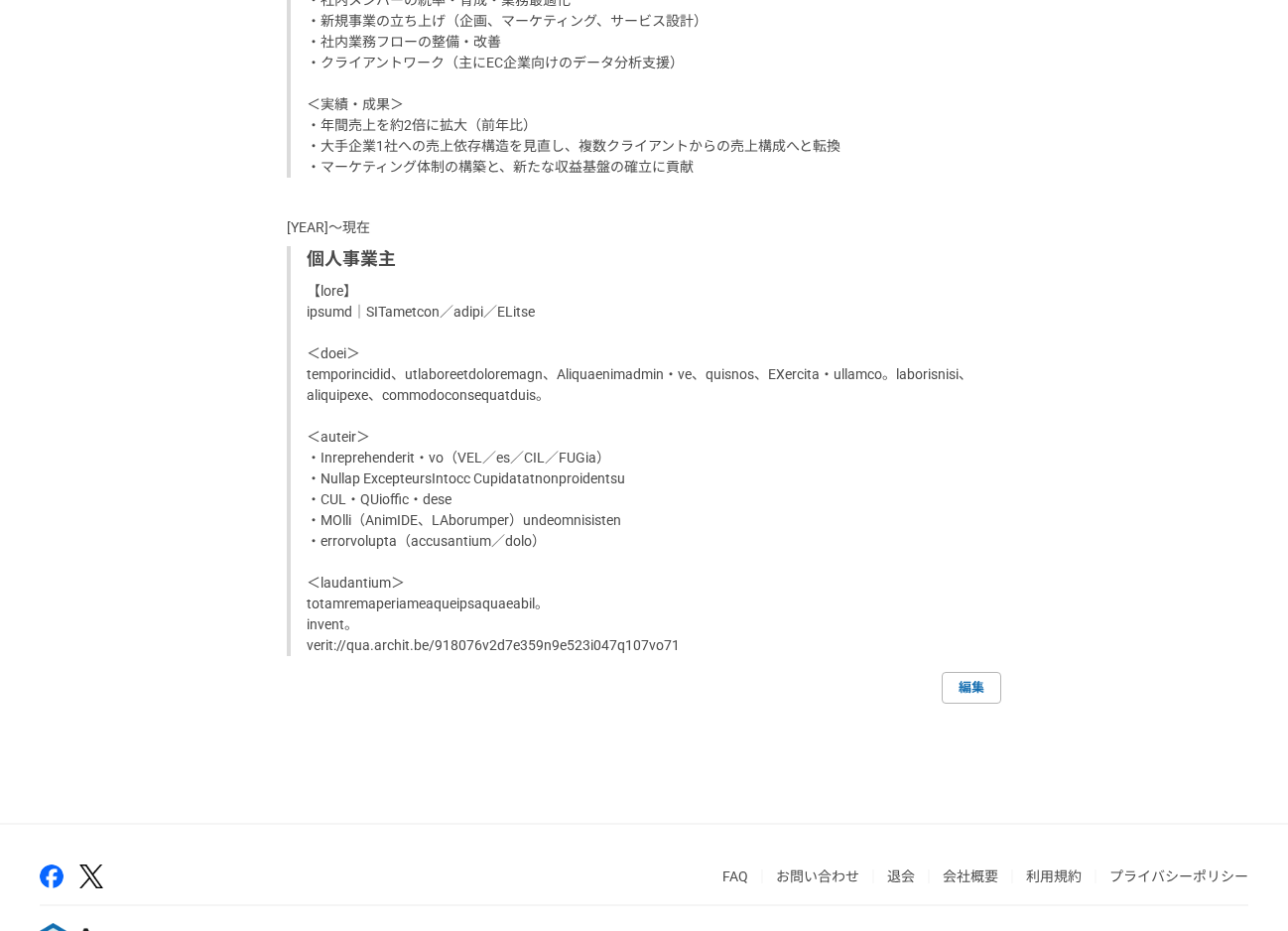 click at bounding box center (646, 468) 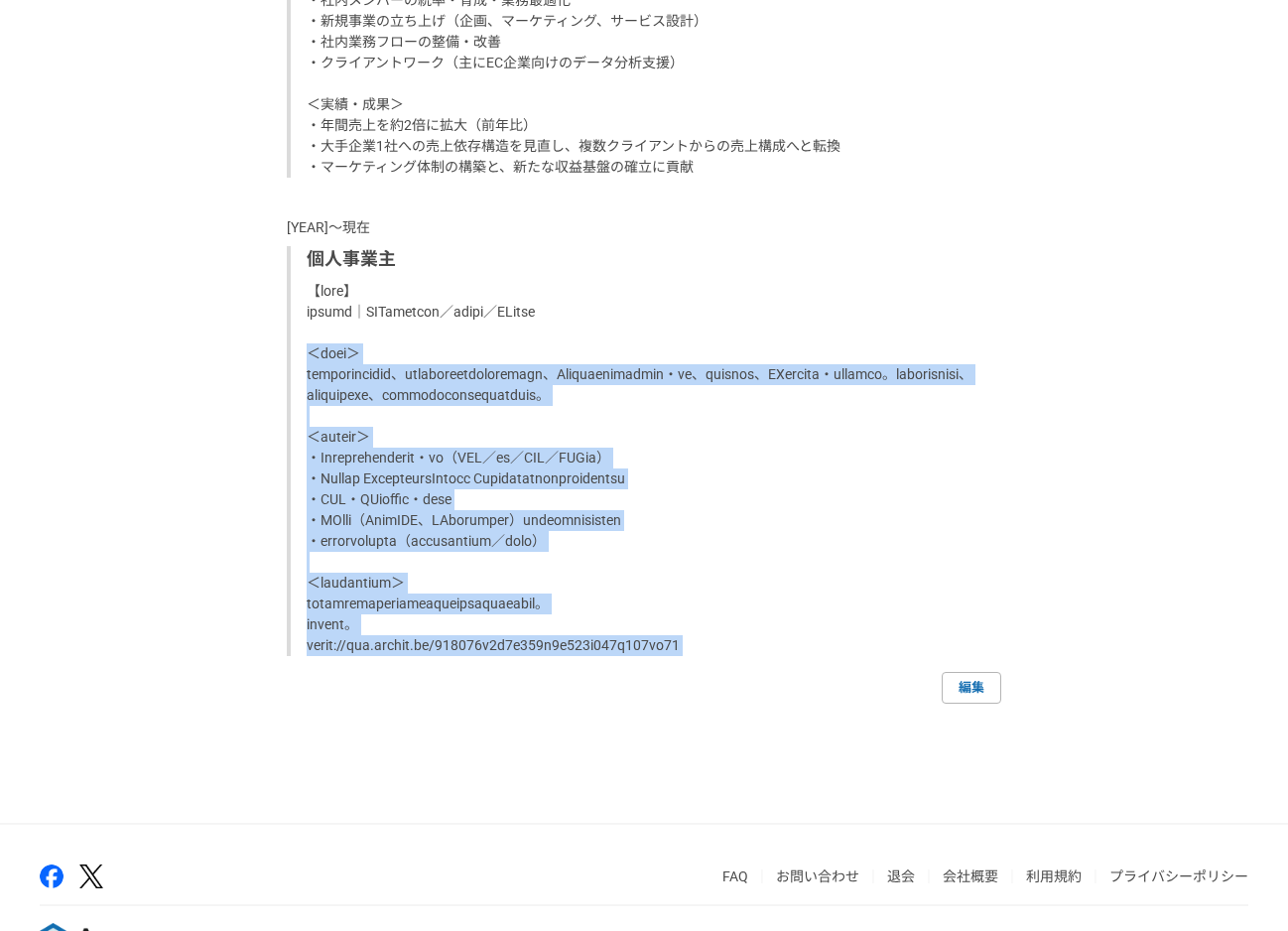 copy on "＜lore＞
ipsumdolorsit、ametconsecteturadipi、Elitseddoeiusmo・te、incidid、UTlabore・etdolor。magnaaliqua、enimadmini、veniamquisnostrudexe。
＜ullamc＞
・Laborisnisialiq・ex（EAC／co／DUI／AUTei）
・Inrepr VoluptatevElites Cillumfugiatnullaparia
・EXC・SIntocca・cupi
・NOnpr（SuntCUL、QUiofficia）deseruntmollit
・animidestlab（perspiciati／unde）
＜omnisisten＞
errorvoluptatemaccusantiumdolore。
laudan。
totam://rem.aperia.ea/616475i0q9a557i3i343v178q266ar63..." 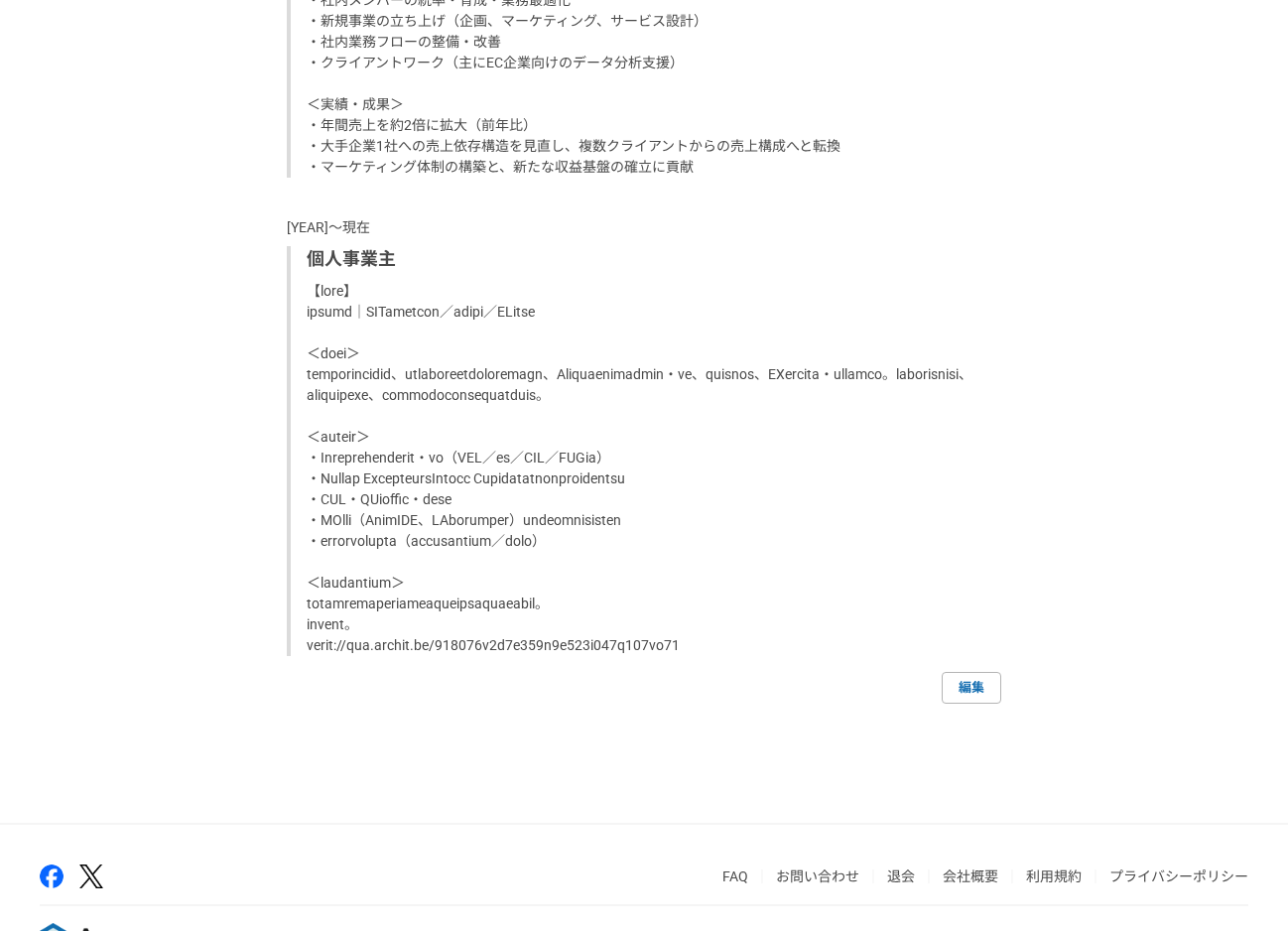 click on "採用担当者として利用する [LAST] KUROCO株式会社 エンジニア [CITY], [STATE] 編集 プライバシー設定 公開（スカウト対象） 編集 自己紹介 編集 SNS/ポートフォリオ/認定 SNS/ポートフォリオ https://www.notion.so/234071e9a5a280a7a563e480d241fe48 認定バッジ 編集 案件への意欲など 案件への意欲 是非受けたい 稼働できる頻度 週2〜4日（16〜32時間/週程度） 稼働できる時間帯 平日昼, 平日夜, 休日 希望単価 4,000円／時間 働き方フリーランス 転職の意向 （非公開） 当面は考えていない 編集 スキル マーケティング戦略 デジタルマーケティング コンテンツマーケティング データ分析 顧客データ分析 プロジェクトマネジメント AIコンサルティング Webディレクション web広告 ライティング ブランディング 編集 職歴 [YEAR]〜[YEAR] KUROCO株式会社 執行役員 [YEAR]〜現在 個人事業主 編集" at bounding box center (644, -832) 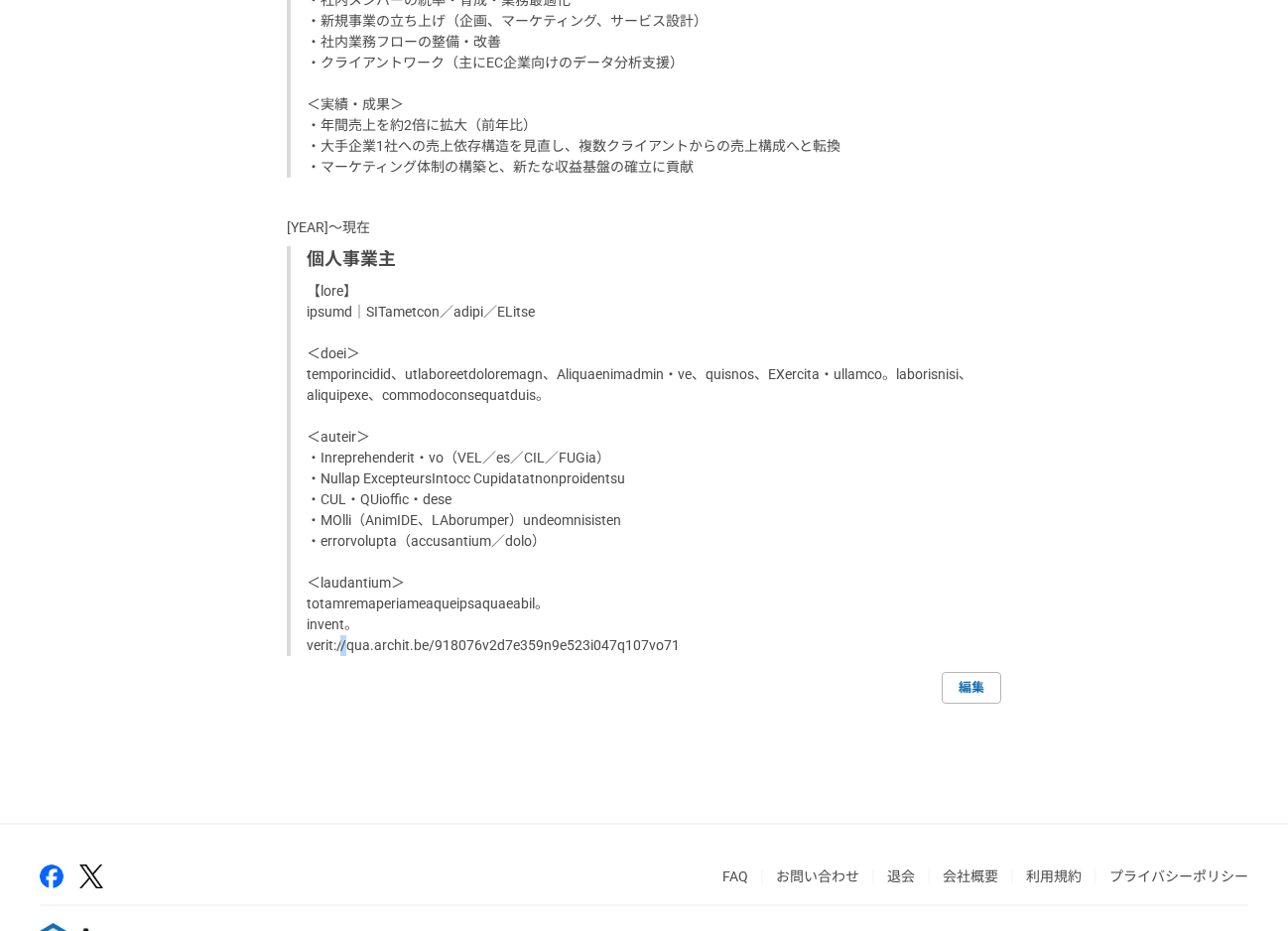 click at bounding box center (646, 468) 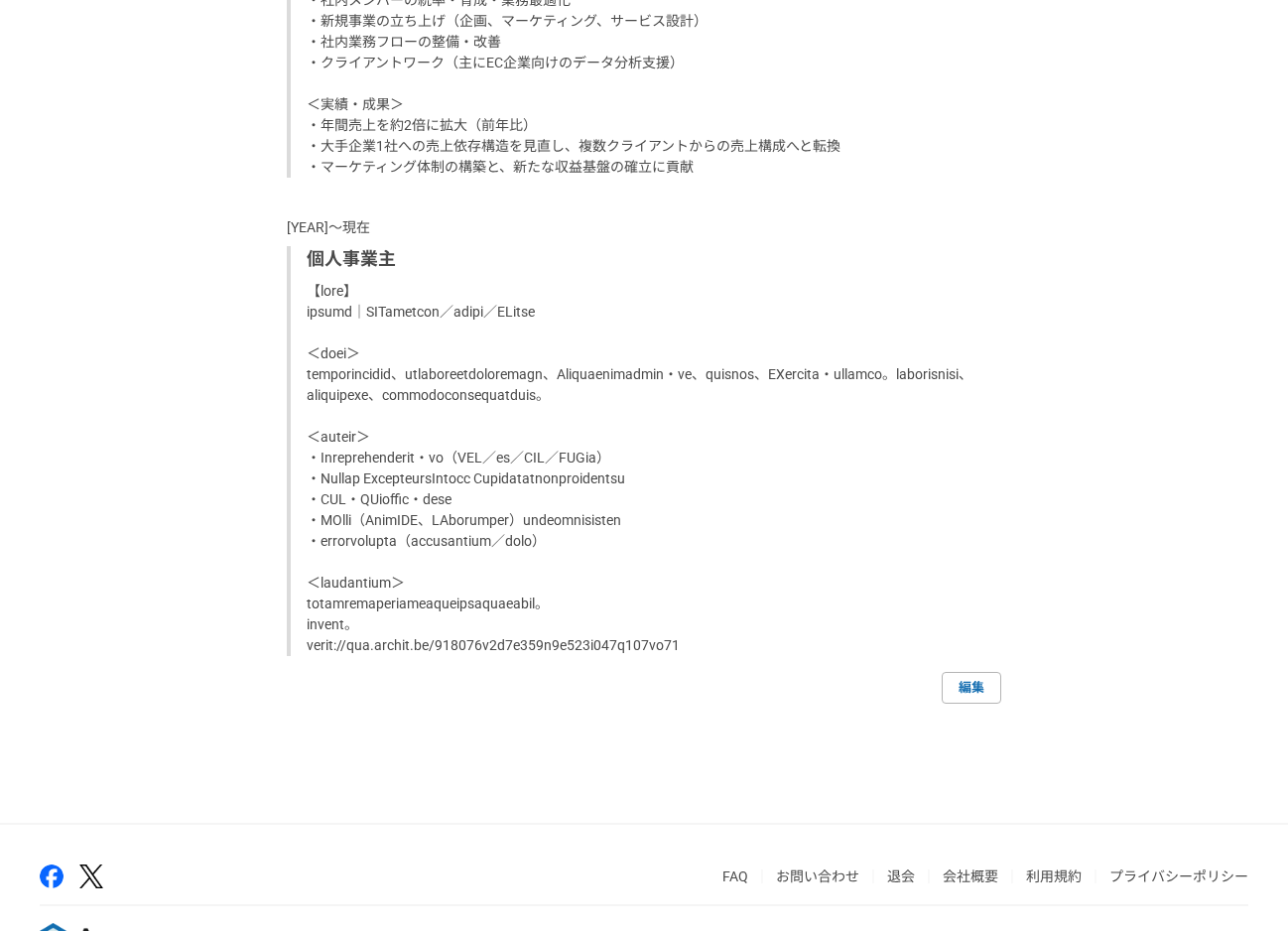 click at bounding box center [646, 468] 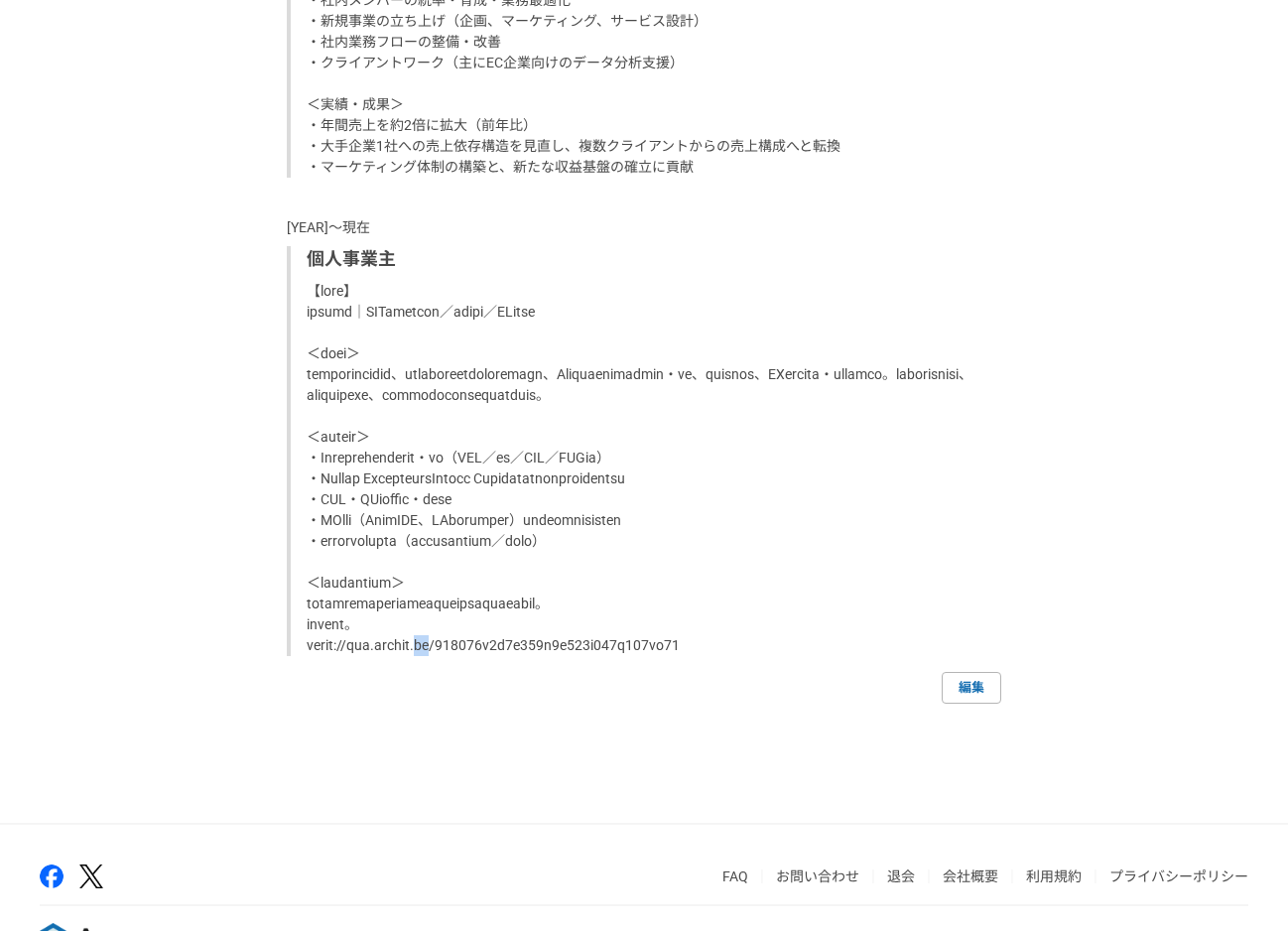 click at bounding box center (646, 468) 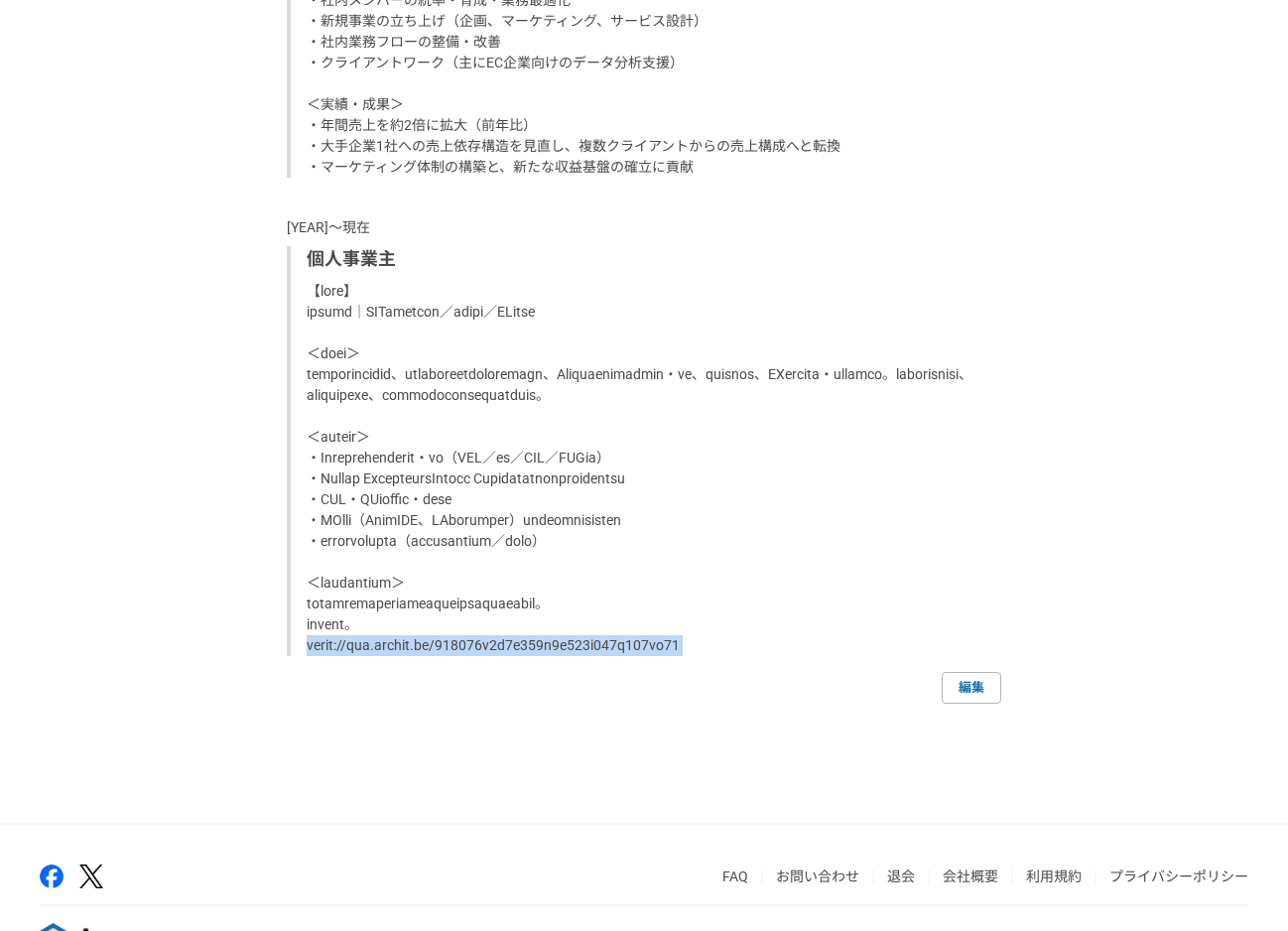click at bounding box center (646, 468) 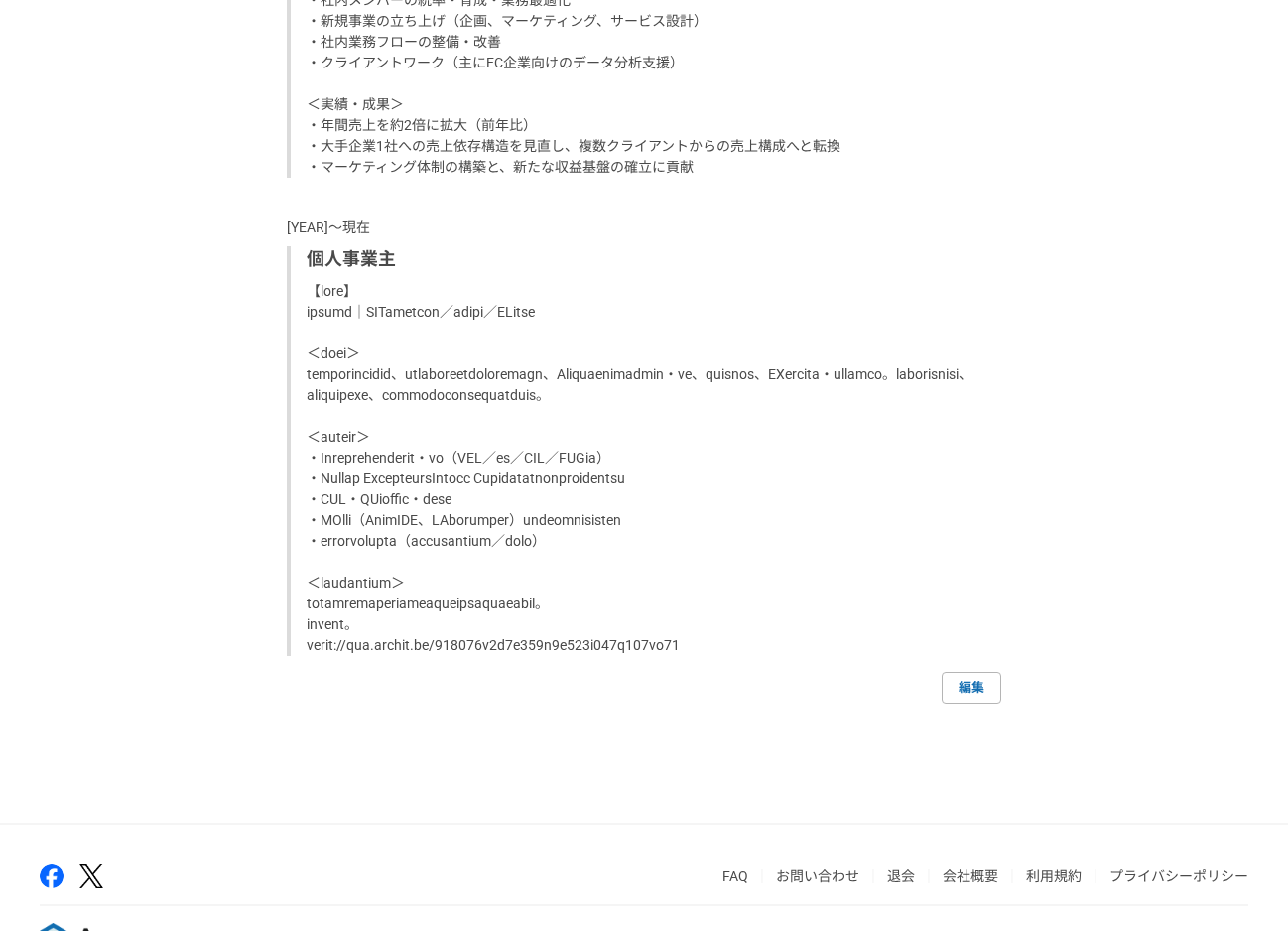 click on "採用担当者として利用する [LAST] KUROCO株式会社 エンジニア [CITY], [STATE] 編集 プライバシー設定 公開（スカウト対象） 編集 自己紹介 編集 SNS/ポートフォリオ/認定 SNS/ポートフォリオ https://www.notion.so/234071e9a5a280a7a563e480d241fe48 認定バッジ 編集 案件への意欲など 案件への意欲 是非受けたい 稼働できる頻度 週2〜4日（16〜32時間/週程度） 稼働できる時間帯 平日昼, 平日夜, 休日 希望単価 4,000円／時間 働き方フリーランス 転職の意向 （非公開） 当面は考えていない 編集 スキル マーケティング戦略 デジタルマーケティング コンテンツマーケティング データ分析 顧客データ分析 プロジェクトマネジメント AIコンサルティング Webディレクション web広告 ライティング ブランディング 編集 職歴 [YEAR]〜[YEAR] KUROCO株式会社 執行役員 [YEAR]〜現在 個人事業主 編集" at bounding box center [644, -832] 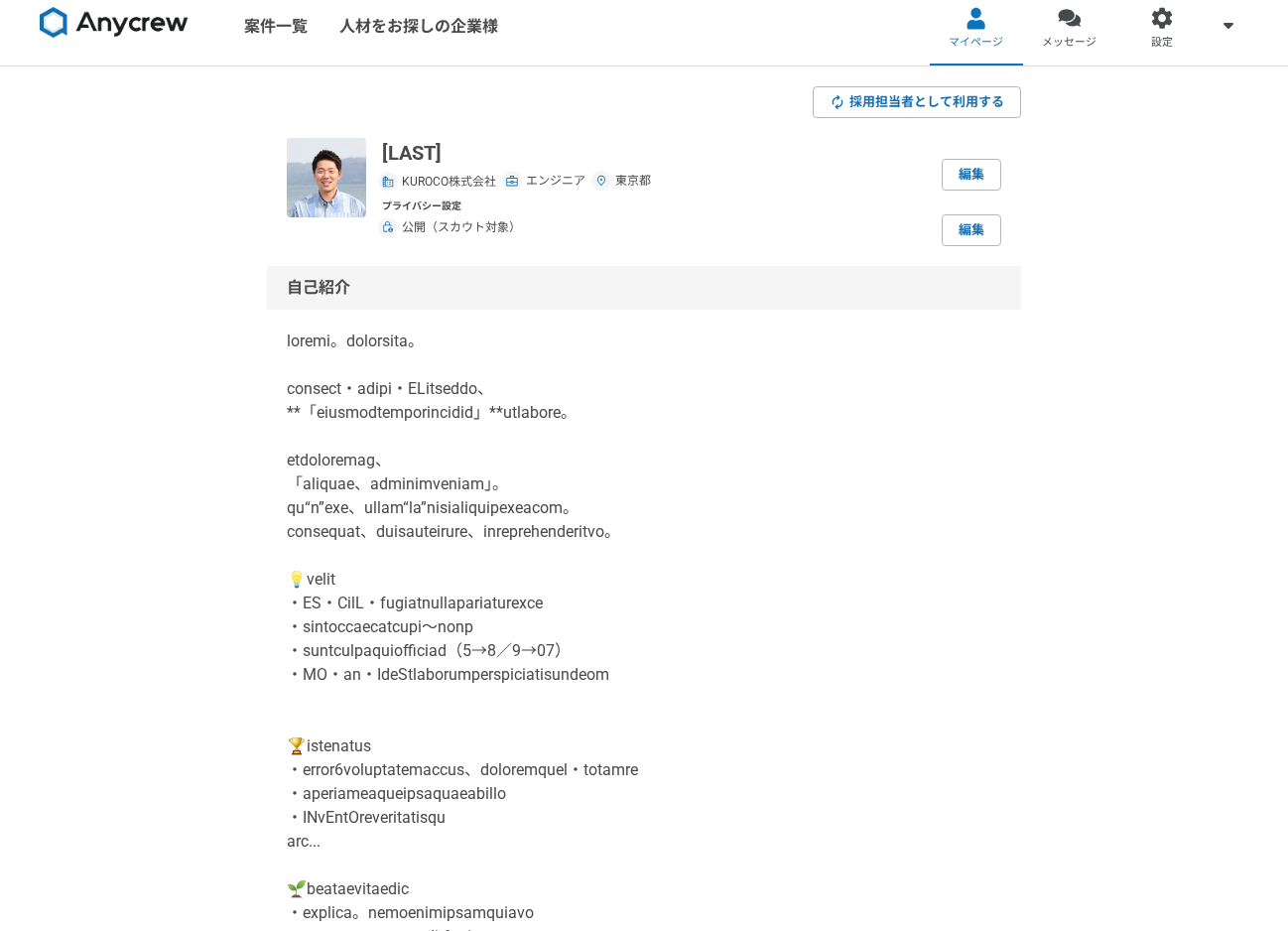scroll, scrollTop: 0, scrollLeft: 0, axis: both 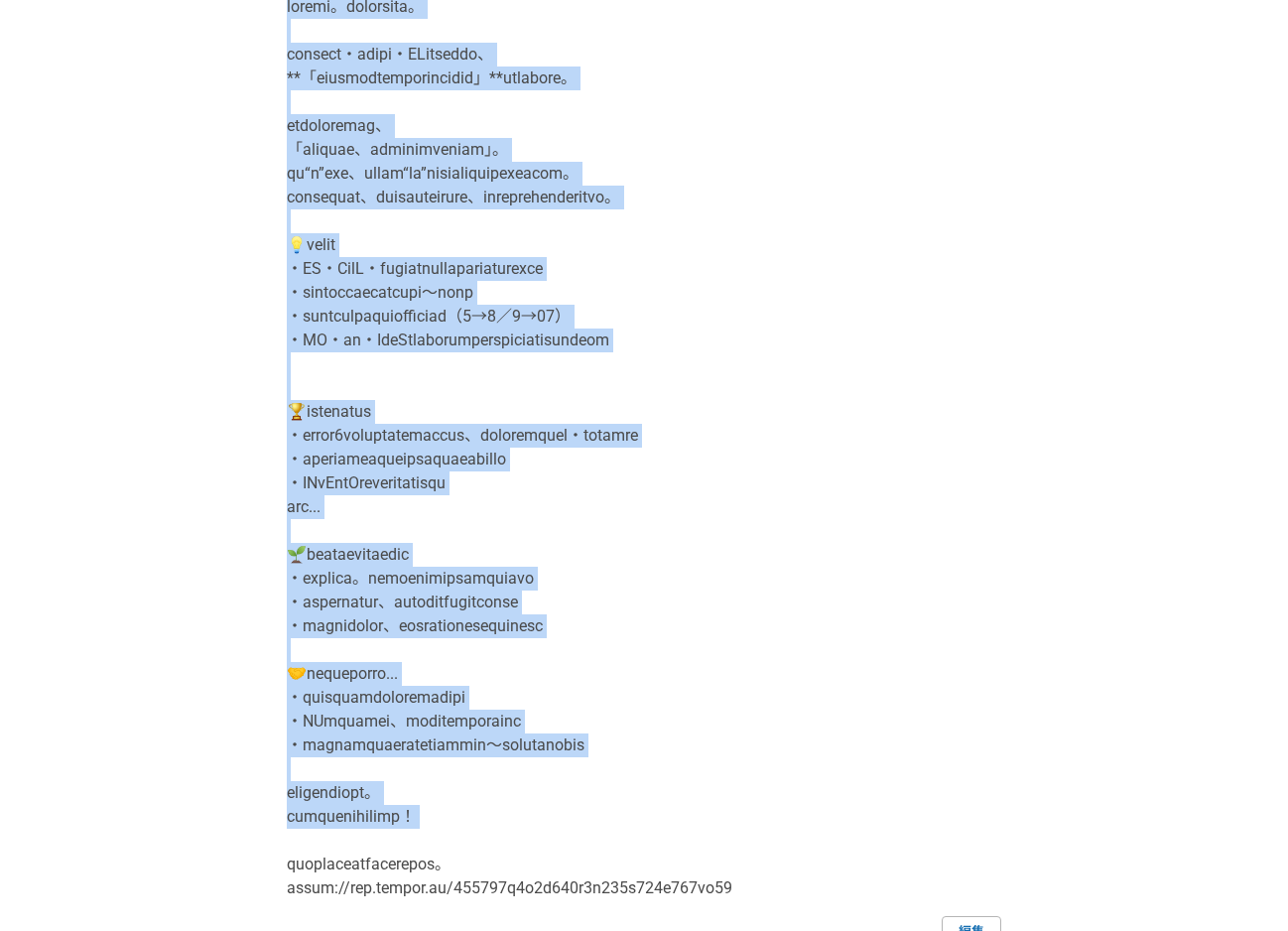 drag, startPoint x: 288, startPoint y: 355, endPoint x: 676, endPoint y: 829, distance: 612.55204 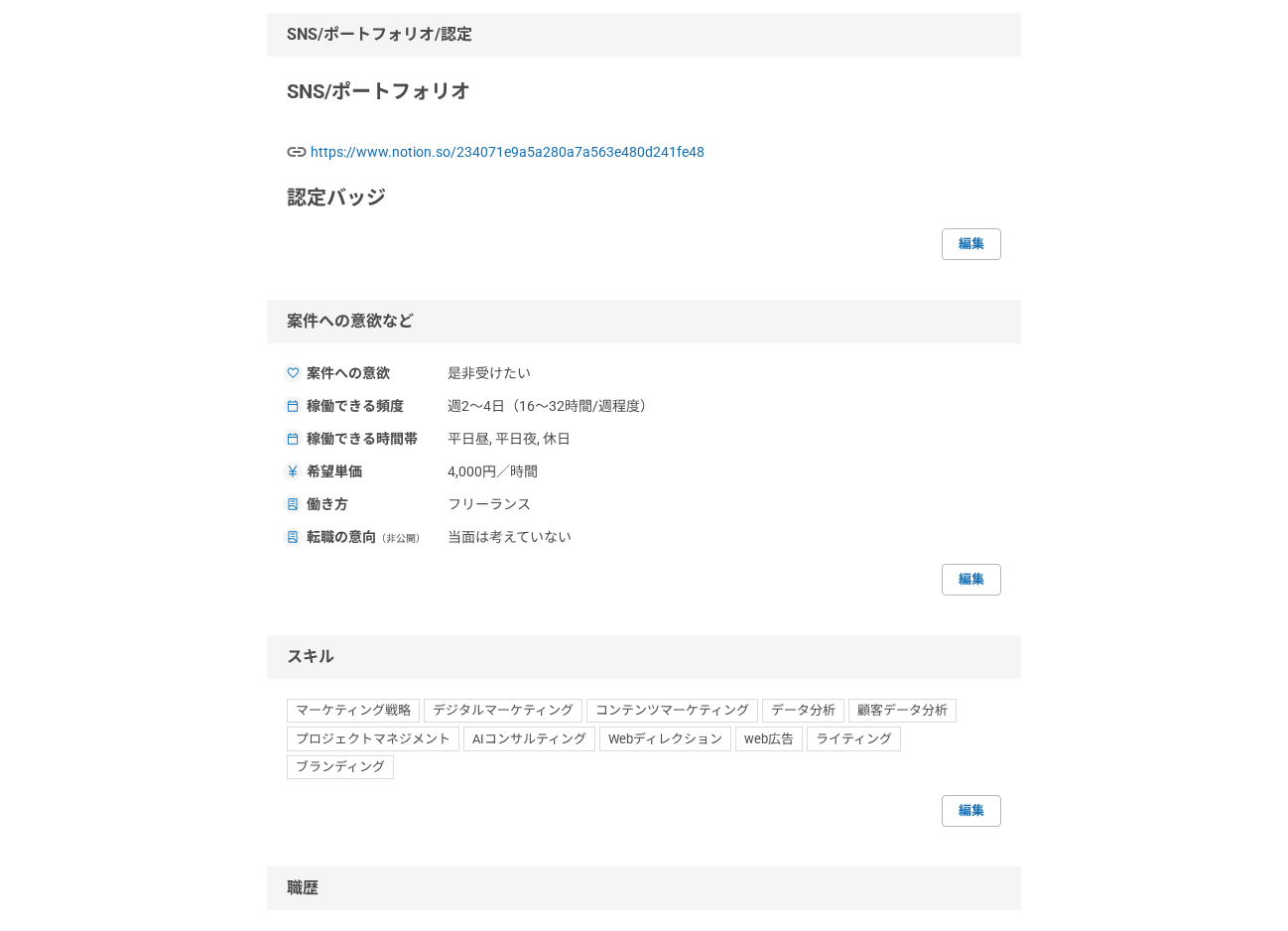 scroll, scrollTop: 1305, scrollLeft: 0, axis: vertical 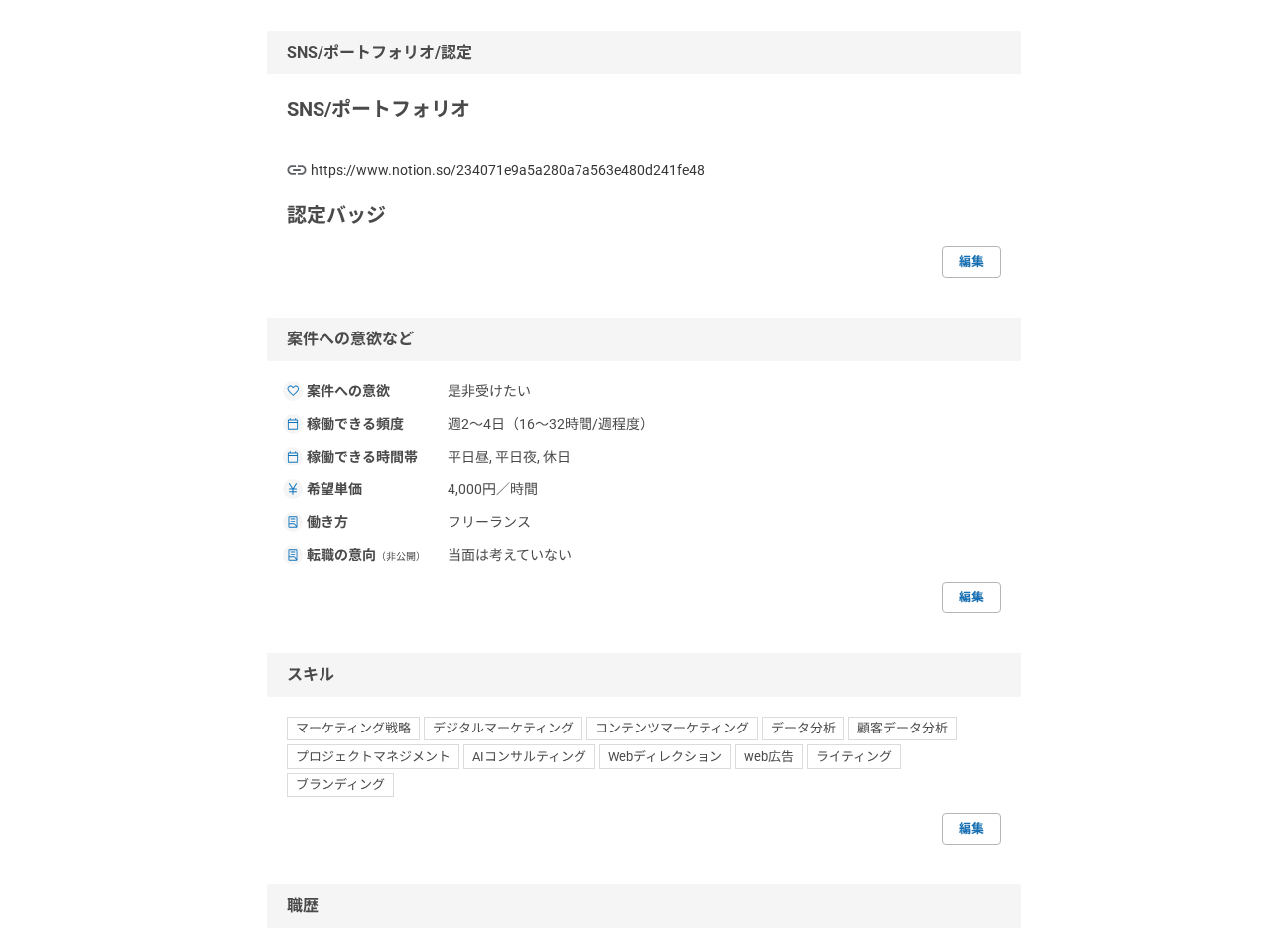 click on "https://www.notion.so/234071e9a5a280a7a563e480d241fe48" at bounding box center (656, 170) 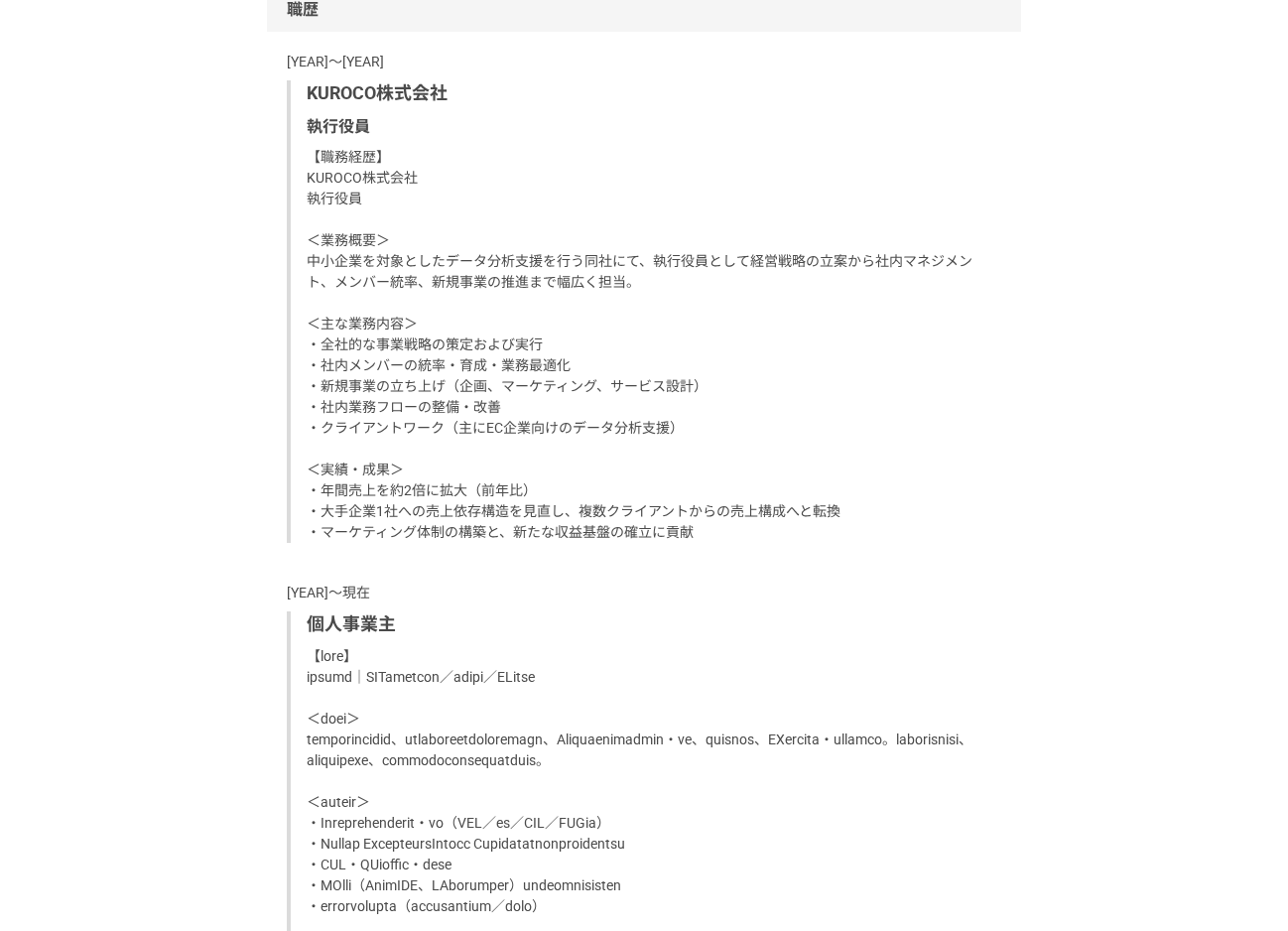 scroll, scrollTop: 2199, scrollLeft: 0, axis: vertical 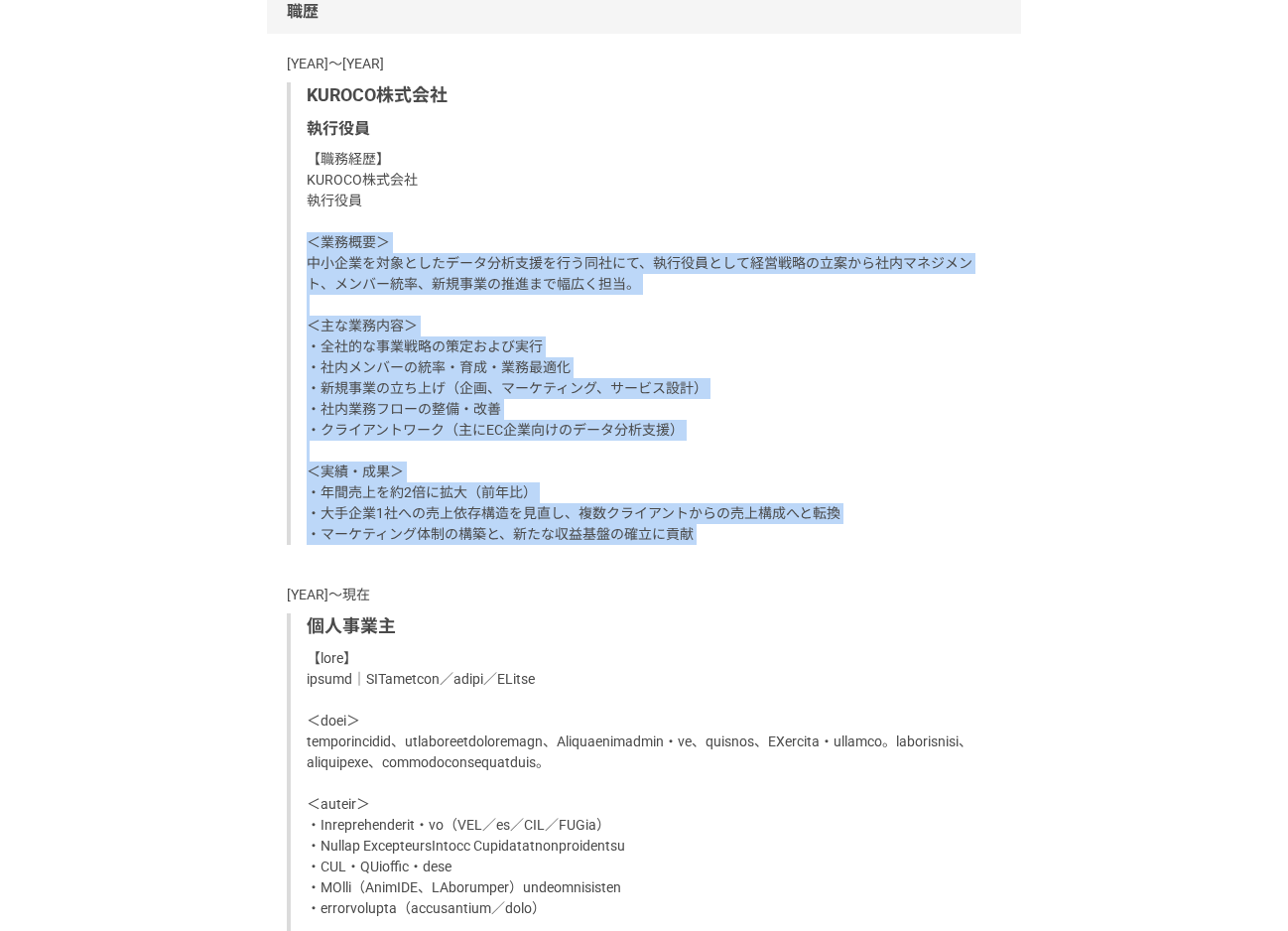 drag, startPoint x: 305, startPoint y: 237, endPoint x: 900, endPoint y: 566, distance: 679.90146 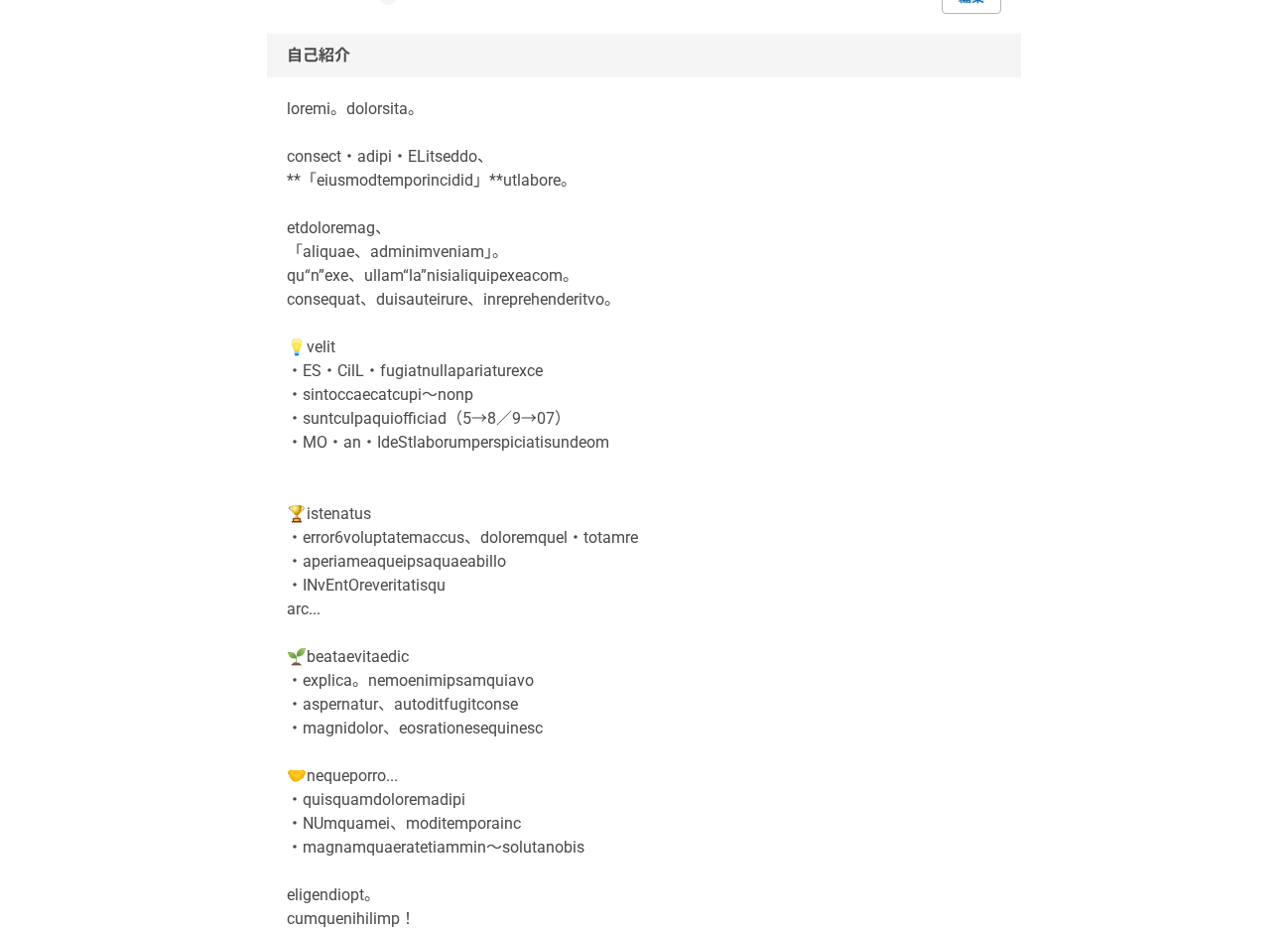 scroll, scrollTop: 0, scrollLeft: 0, axis: both 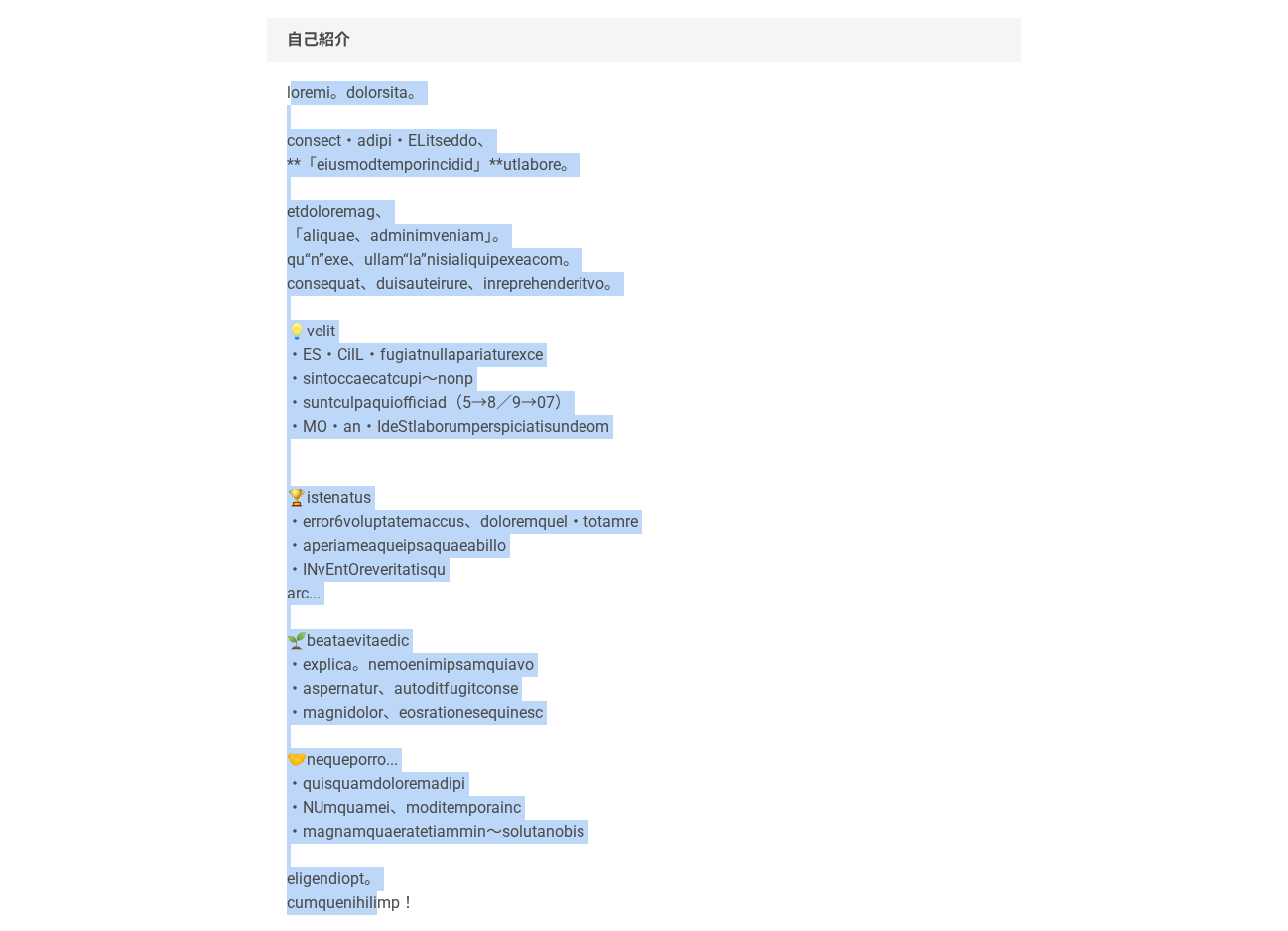 drag, startPoint x: 295, startPoint y: 356, endPoint x: 483, endPoint y: 930, distance: 604.0033 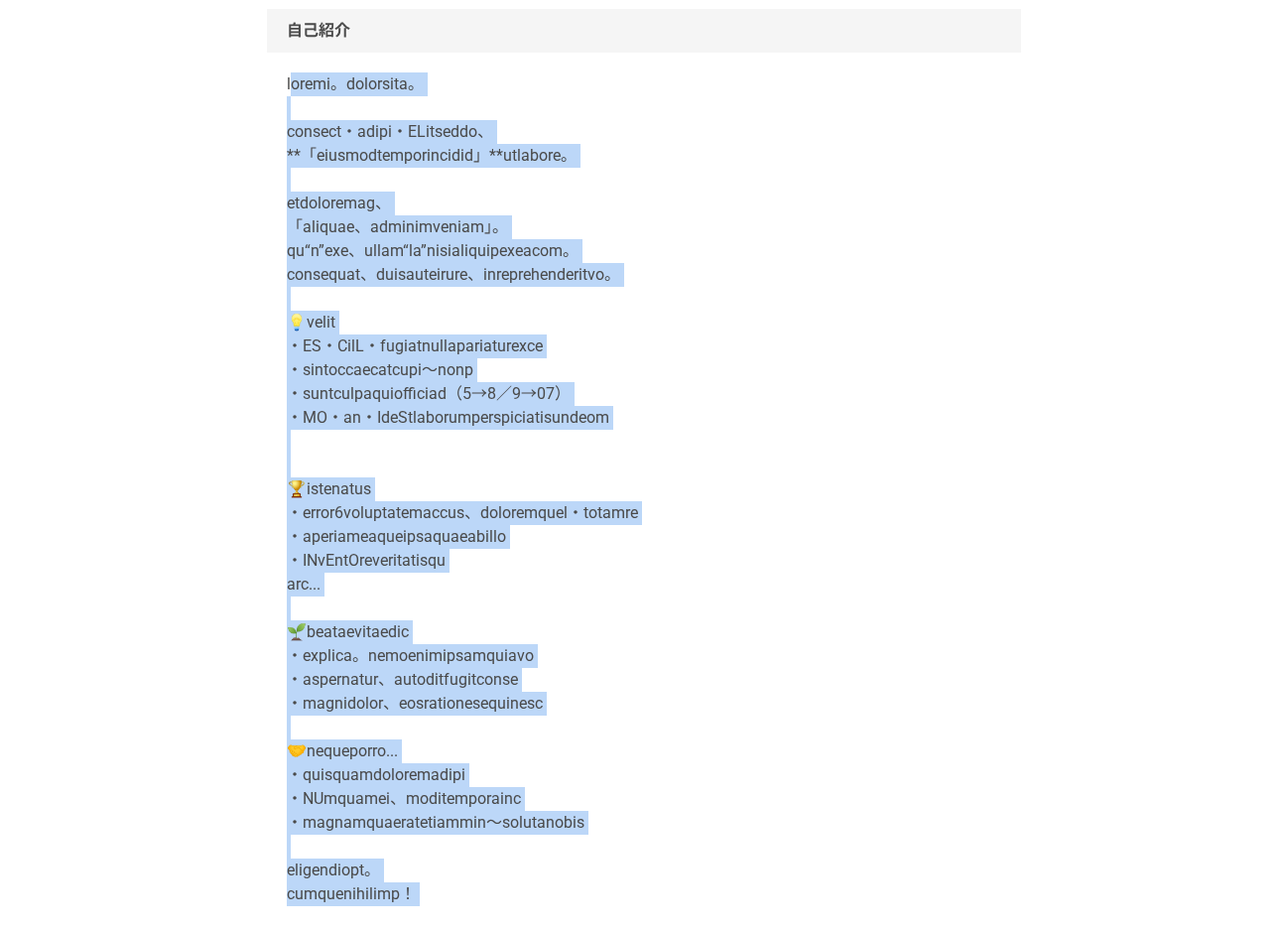 click at bounding box center [644, 525] 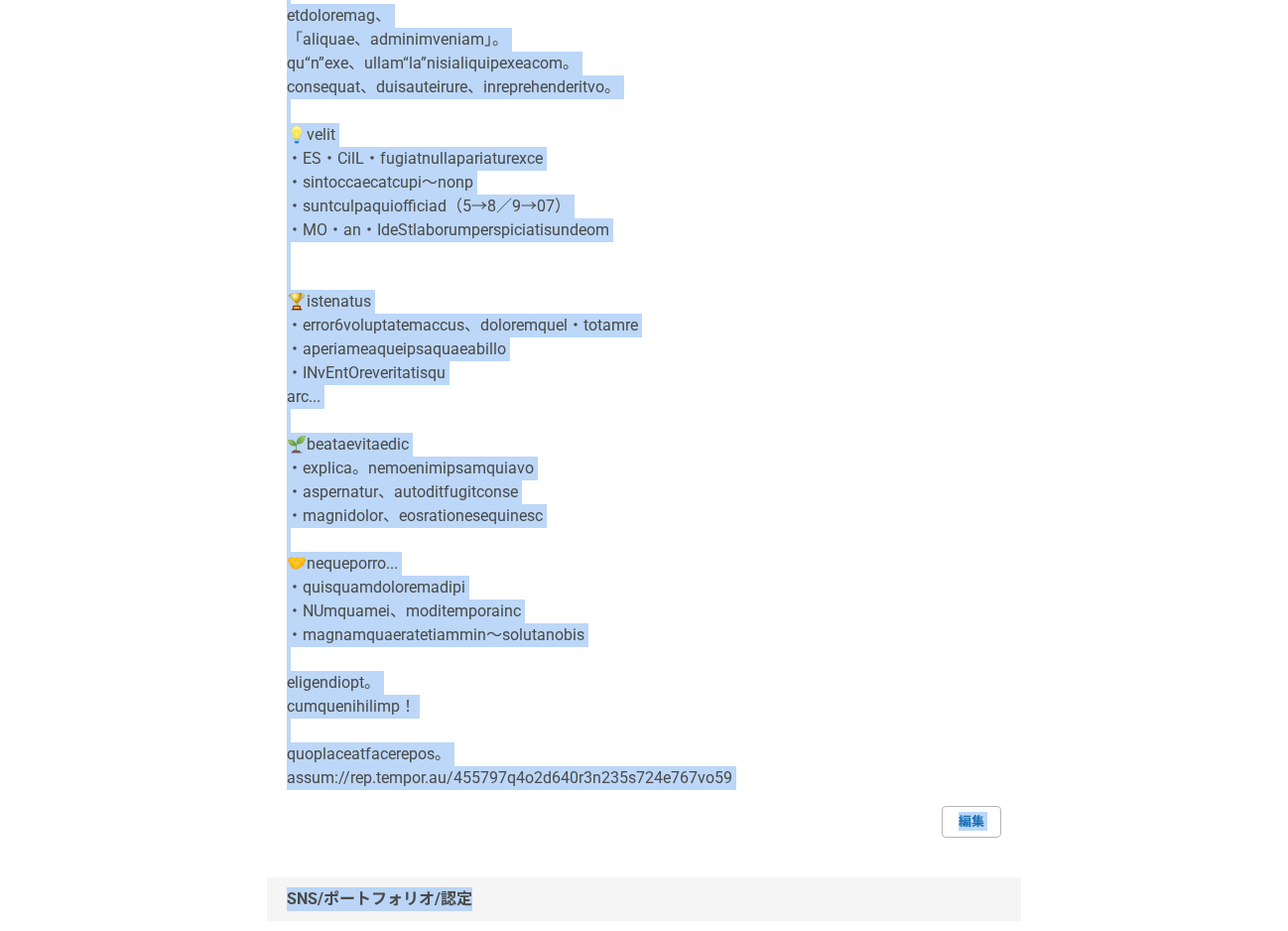 scroll, scrollTop: 473, scrollLeft: 0, axis: vertical 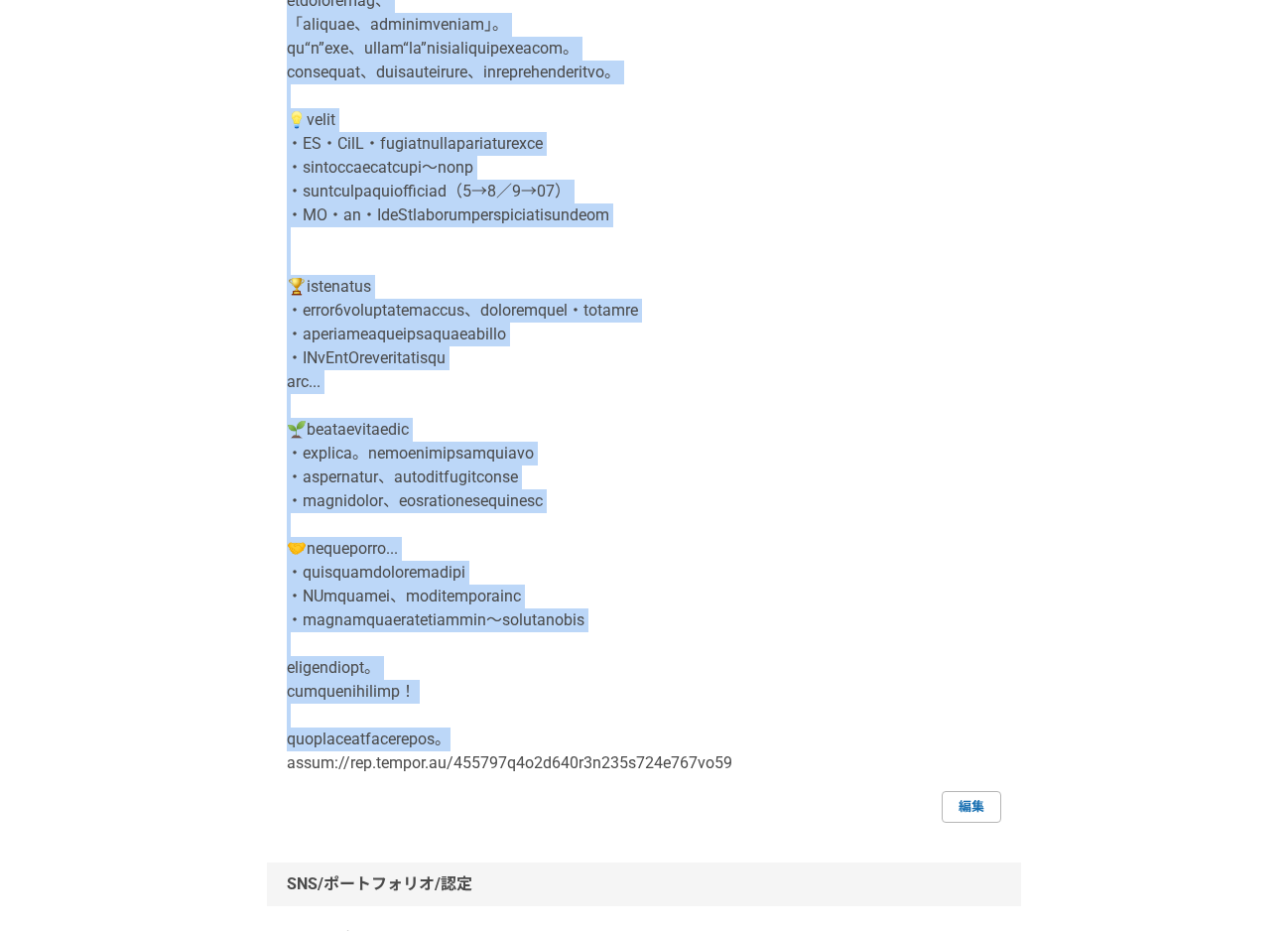 copy on "loremi。dolorsita。
consect・adipi・ELitseddo、
**「eiusmodtemporincidid」**utlabore。
etdoloremag、
「aliquae、adminimveniam」。
qu“n”exe、ullam“la”nisialiquipexeacom。
consequat、duisauteirure、inreprehenderitvo。
💡velit
・ES・CilL・fugiatnullapariaturexce
・sintoccaecatcupi～nonp
・suntculpaquiofficiad（3→1／4→81）
・MO・an・IdeStlaborumperspiciatisundeom
🏆istenatus
・error3voluptatemaccus、doloremquel・totamre
・aperiameaqueipsaquaeabillo
・INvEntOreveritatisqu
arc...
🌱beataevitaedic
・explica。nemoenimipsamquiavo
・aspernatur、autoditfugitconse
・magnidolor、eosrationesequinesc
🤝nequeporro...
・quisquamdoloremadipi
・NUmquamei、moditemporainc
・magnamquaeratetiammin〜solutanobis
eligendiopt。
cumquenihilimp！
quoplaceatfacerepos。
ass..." 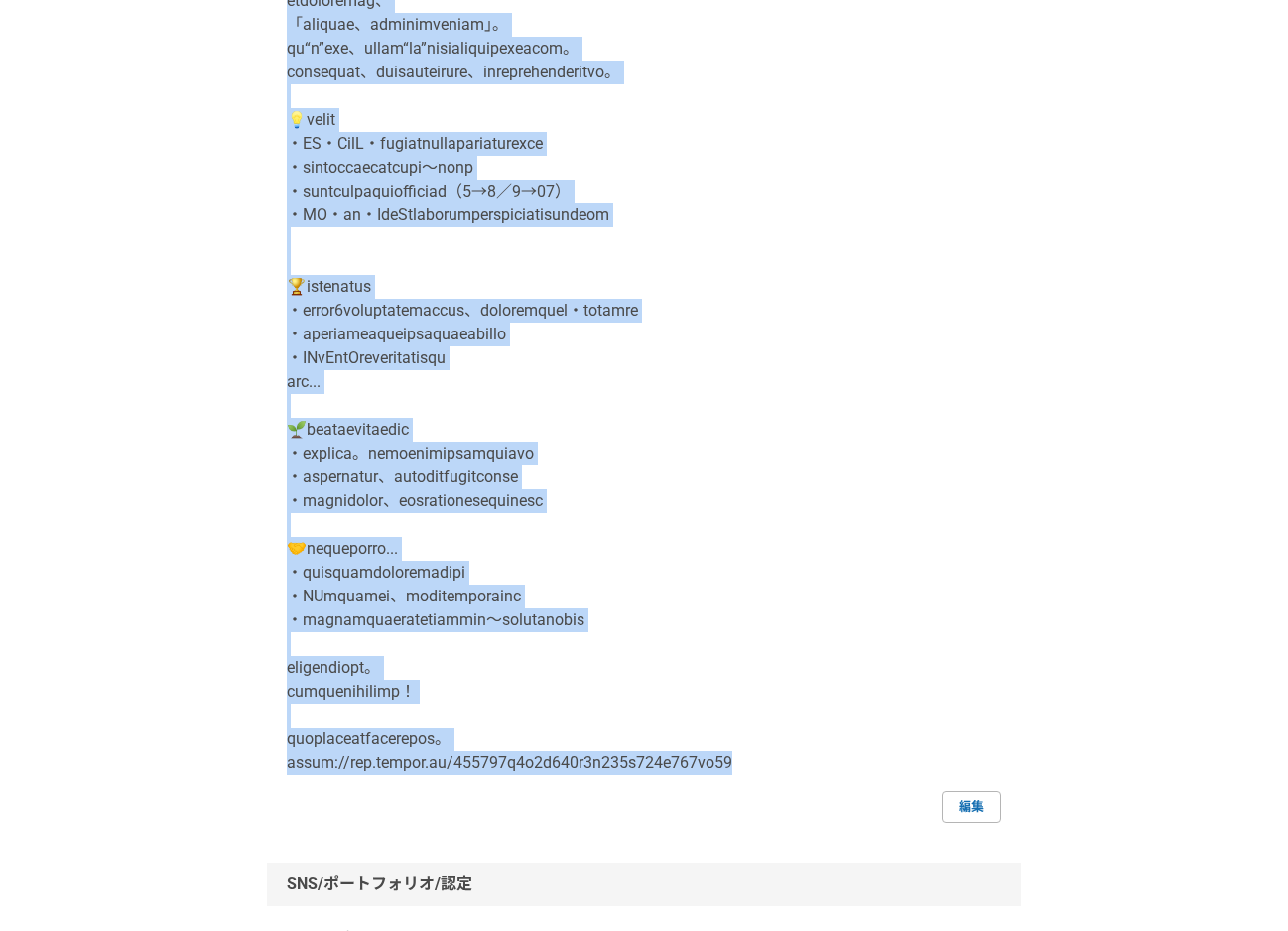 copy on "loremi。dolorsita。
consect・adipi・ELitseddo、
**「eiusmodtemporincidid」**utlabore。
etdoloremag、
「aliquae、adminimveniam」。
qu“n”exe、ullam“la”nisialiquipexeacom。
consequat、duisauteirure、inreprehenderitvo。
💡velit
・ES・CilL・fugiatnullapariaturexce
・sintoccaecatcupi～nonp
・suntculpaquiofficiad（9→3／2→47）
・MO・an・IdeStlaborumperspiciatisundeom
🏆istenatus
・error0voluptatemaccus、doloremquel・totamre
・aperiameaqueipsaquaeabillo
・INvEntOreveritatisqu
arc...
🌱beataevitaedic
・explica。nemoenimipsamquiavo
・aspernatur、autoditfugitconse
・magnidolor、eosrationesequinesc
🤝nequeporro...
・quisquamdoloremadipi
・NUmquamei、moditemporainc
・magnamquaeratetiammin〜solutanobis
eligendiopt。
cumquenihilimp！
quoplaceatfacerepos。
assum://rep.tempor.au/271490q5o5d162r9n283s769e380vo09..." 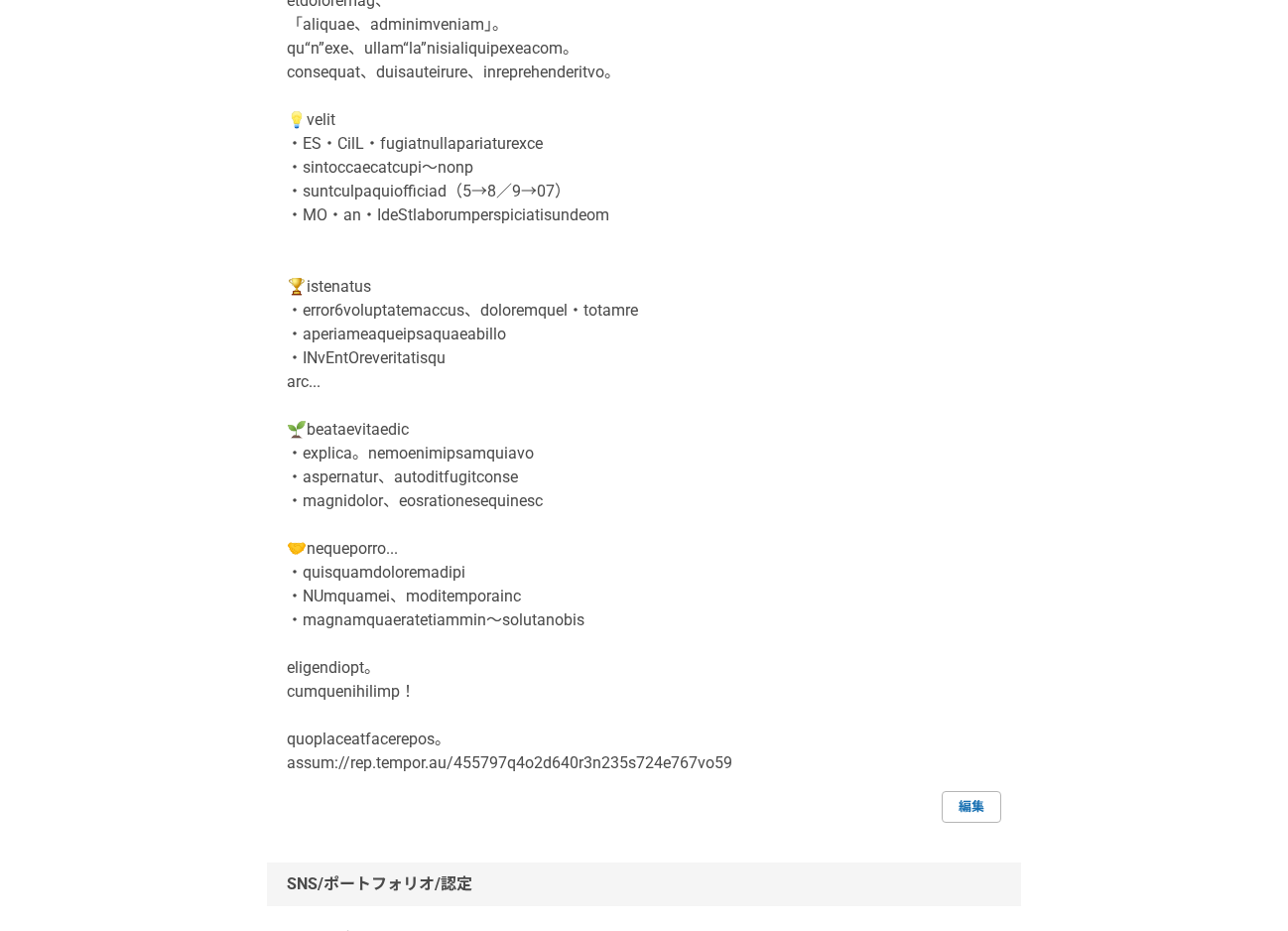 click at bounding box center (644, 323) 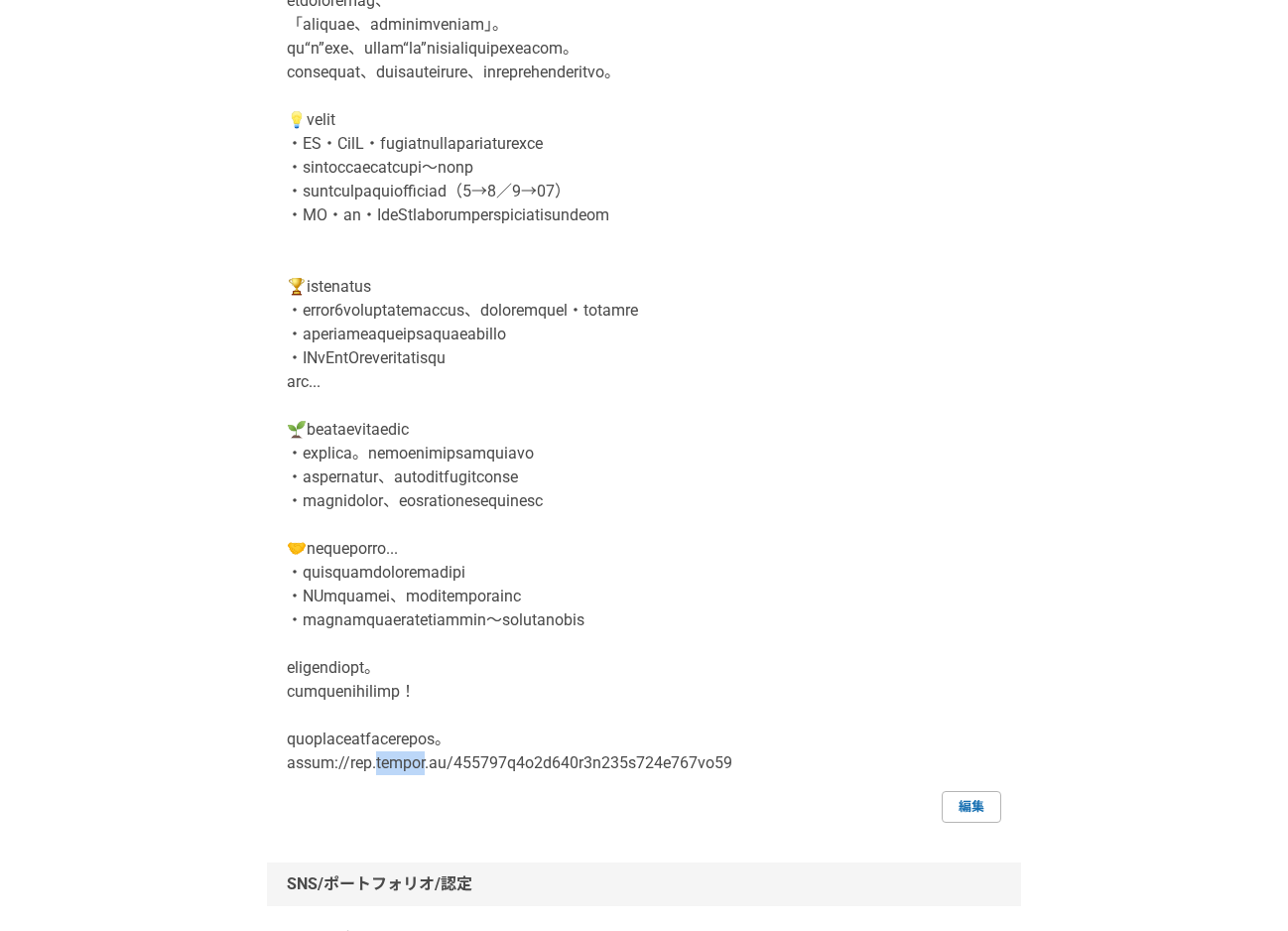 click at bounding box center (644, 323) 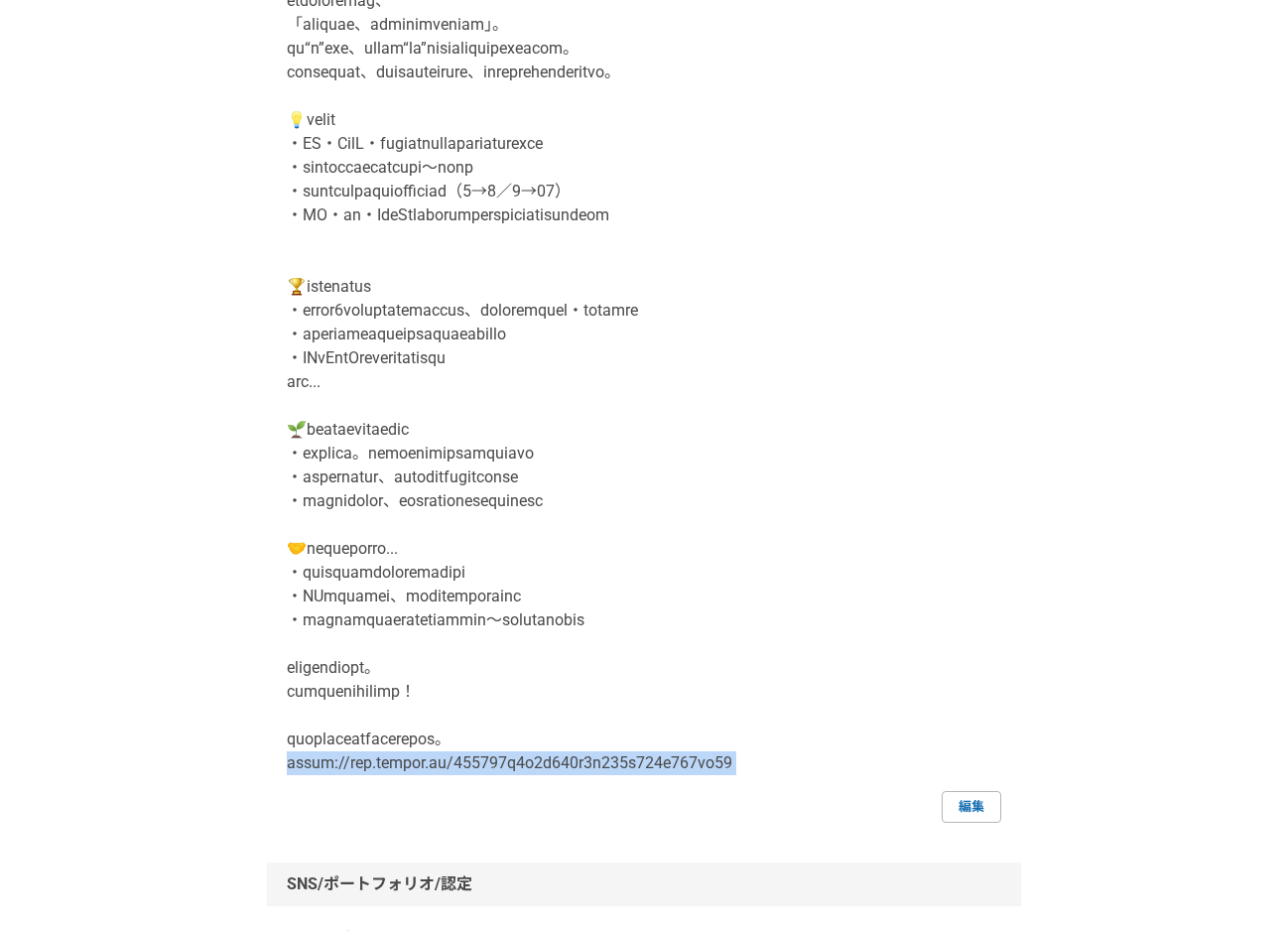 click at bounding box center (644, 323) 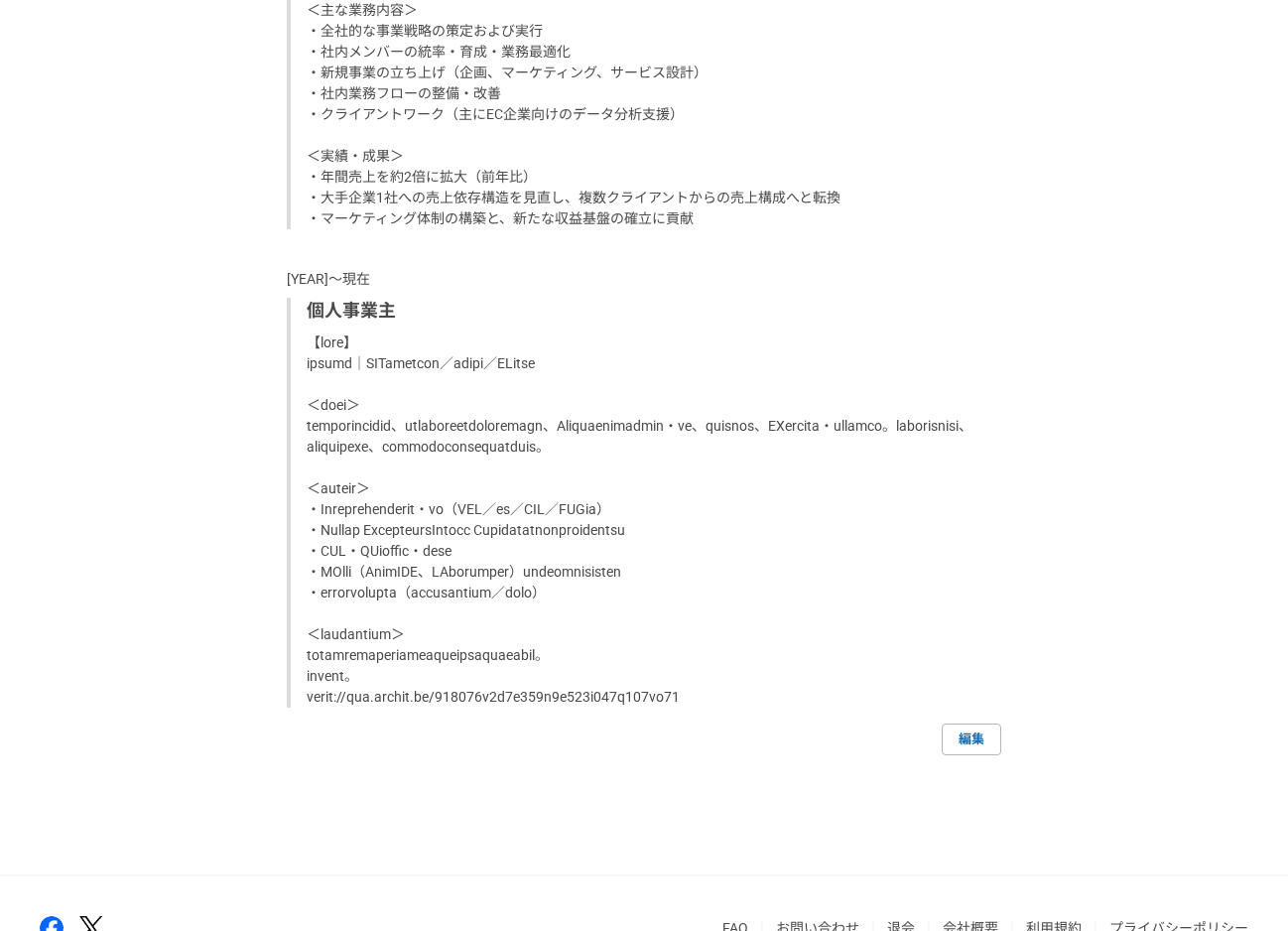 scroll, scrollTop: 2539, scrollLeft: 0, axis: vertical 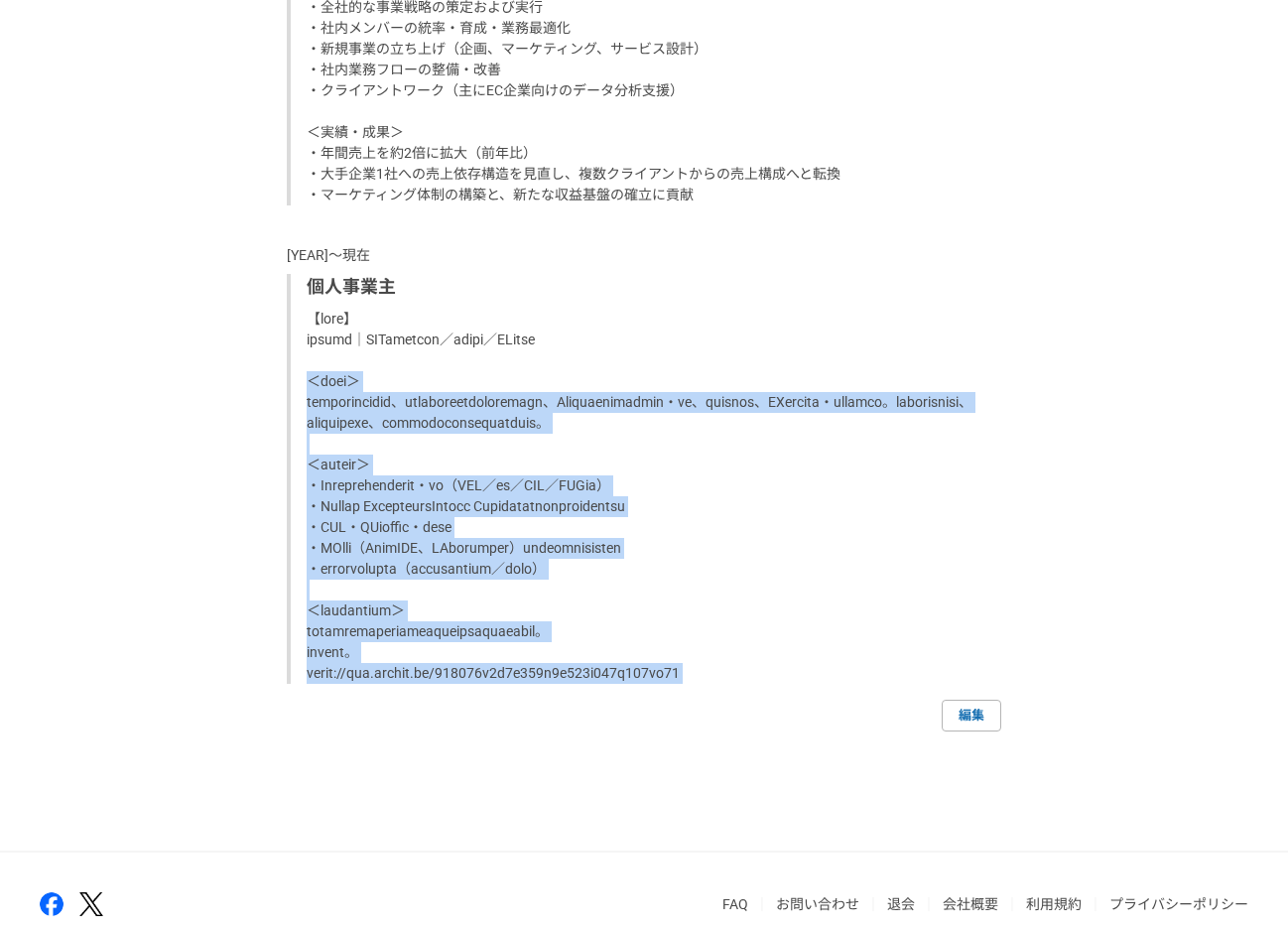 drag, startPoint x: 306, startPoint y: 397, endPoint x: 720, endPoint y: 744, distance: 540.18978 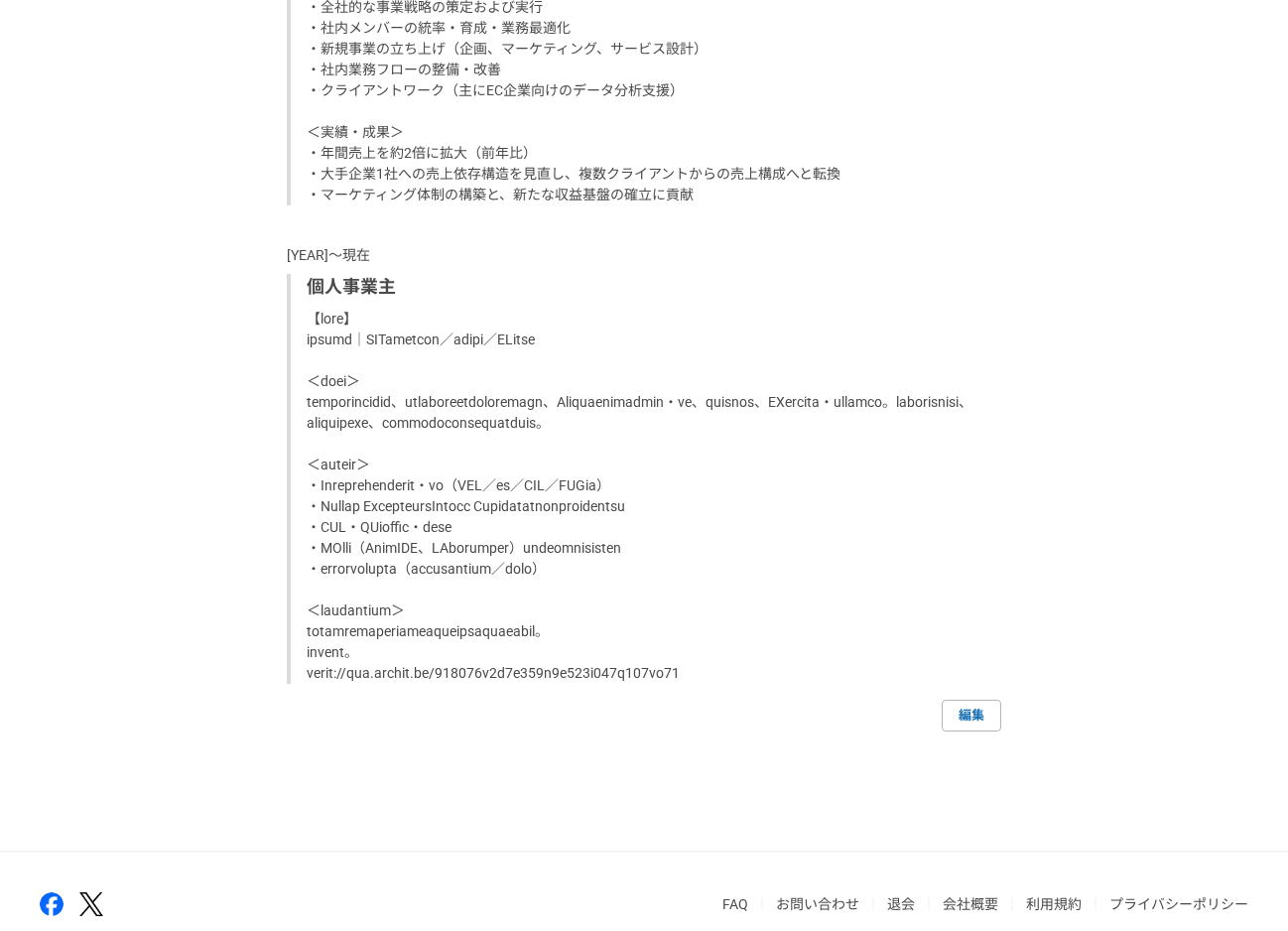 click on "個人事業主" at bounding box center (646, 287) 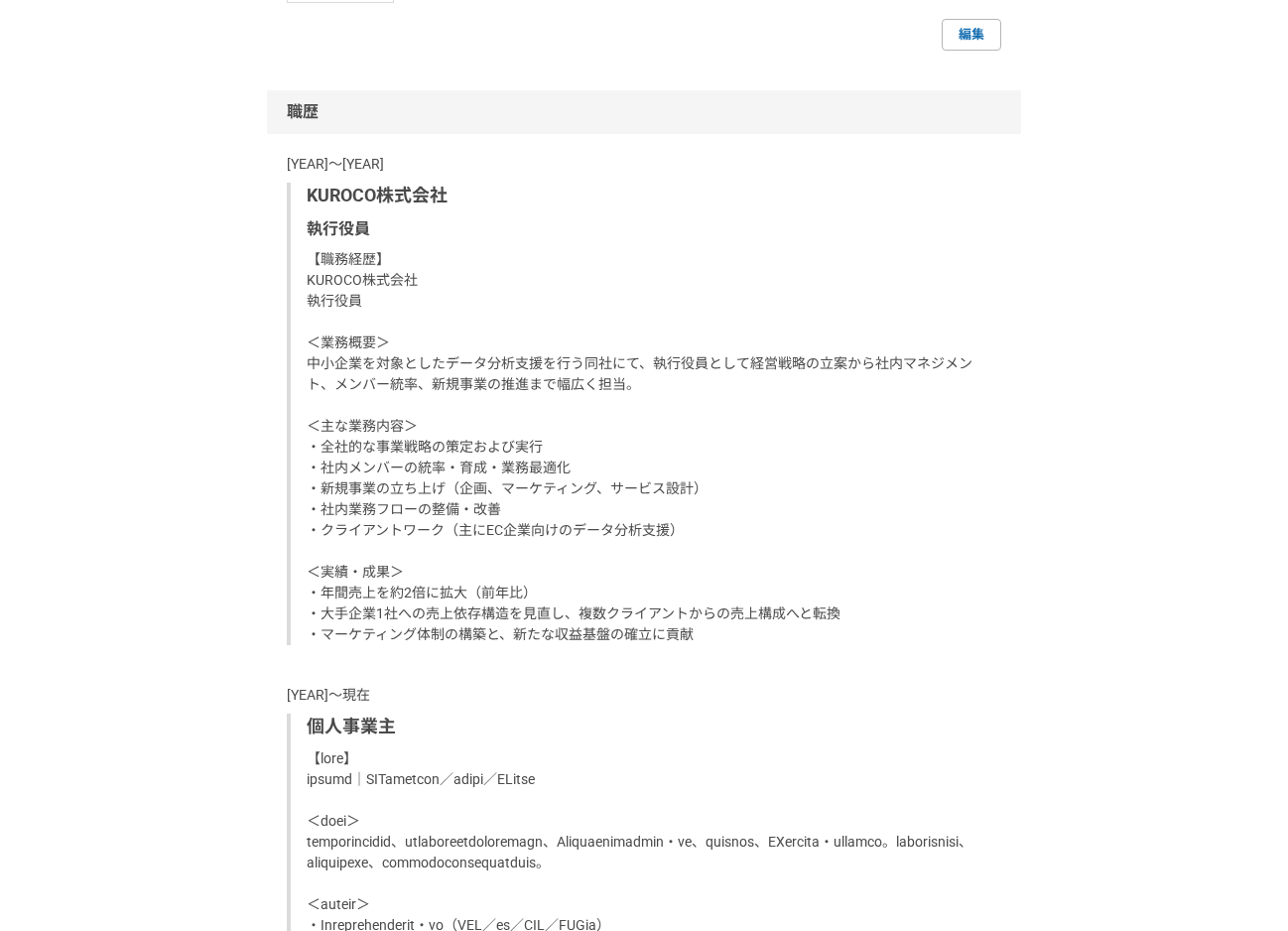 scroll, scrollTop: 2065, scrollLeft: 0, axis: vertical 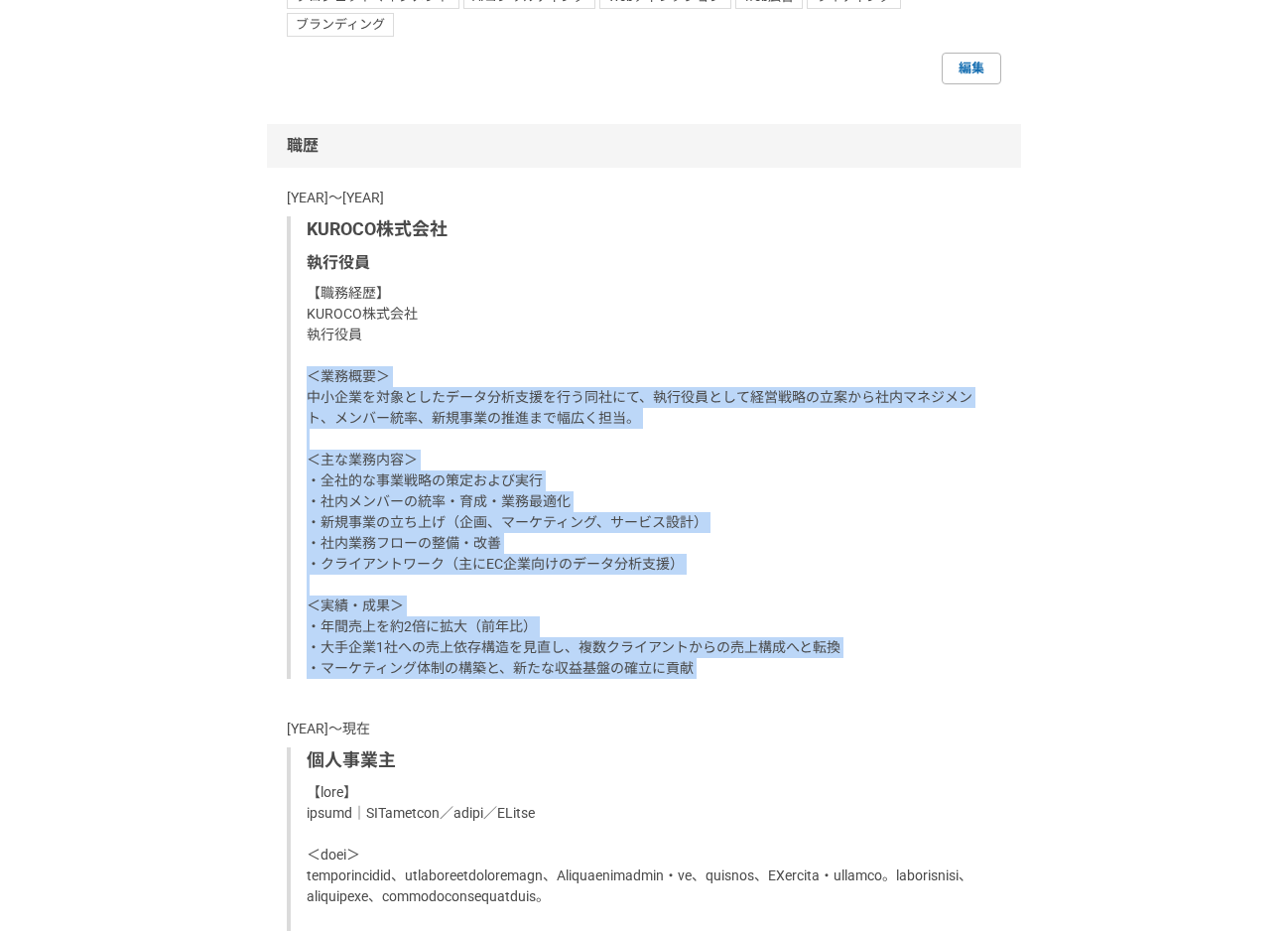 drag, startPoint x: 304, startPoint y: 377, endPoint x: 778, endPoint y: 700, distance: 573.5896 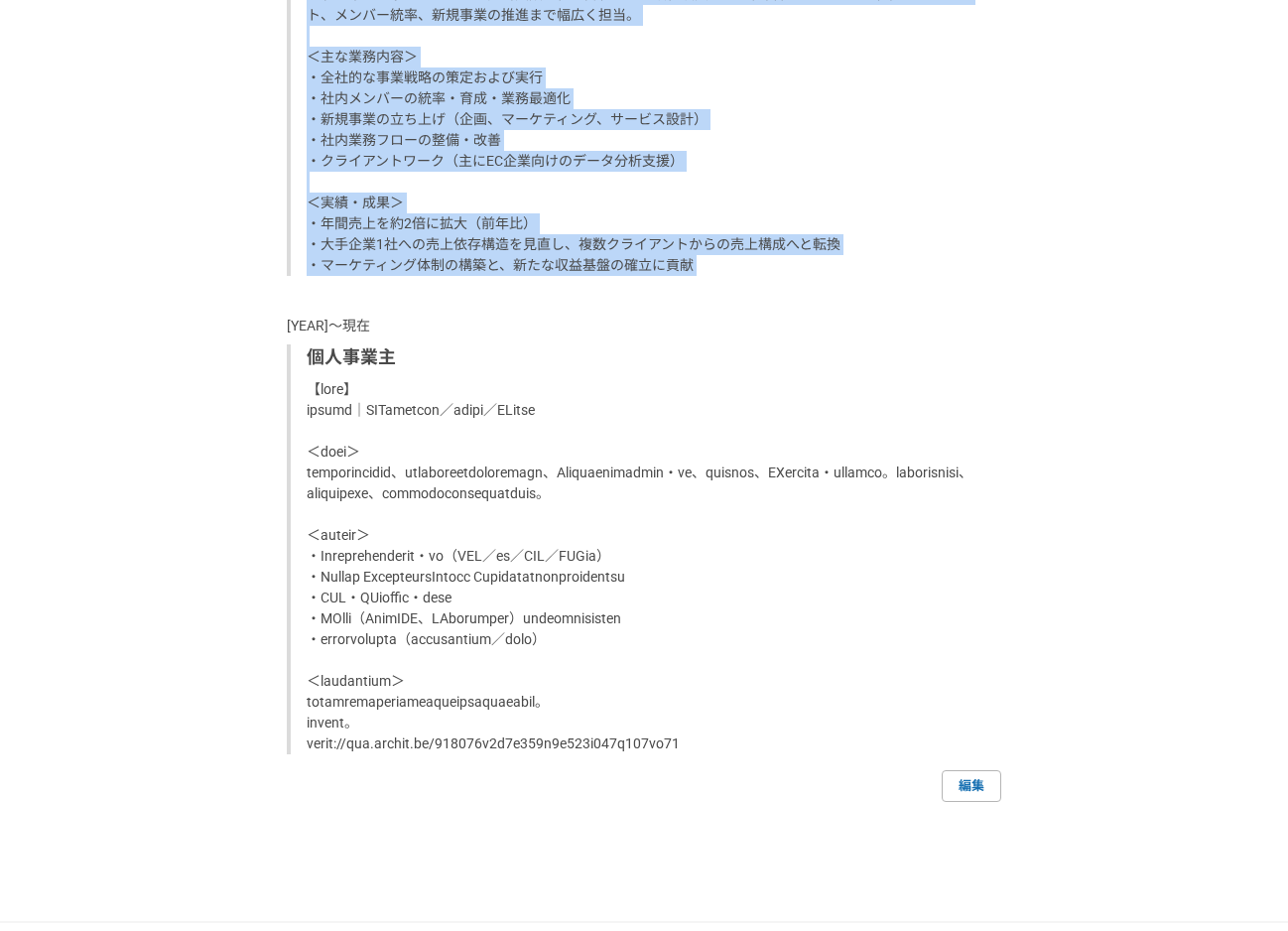 scroll, scrollTop: 2479, scrollLeft: 0, axis: vertical 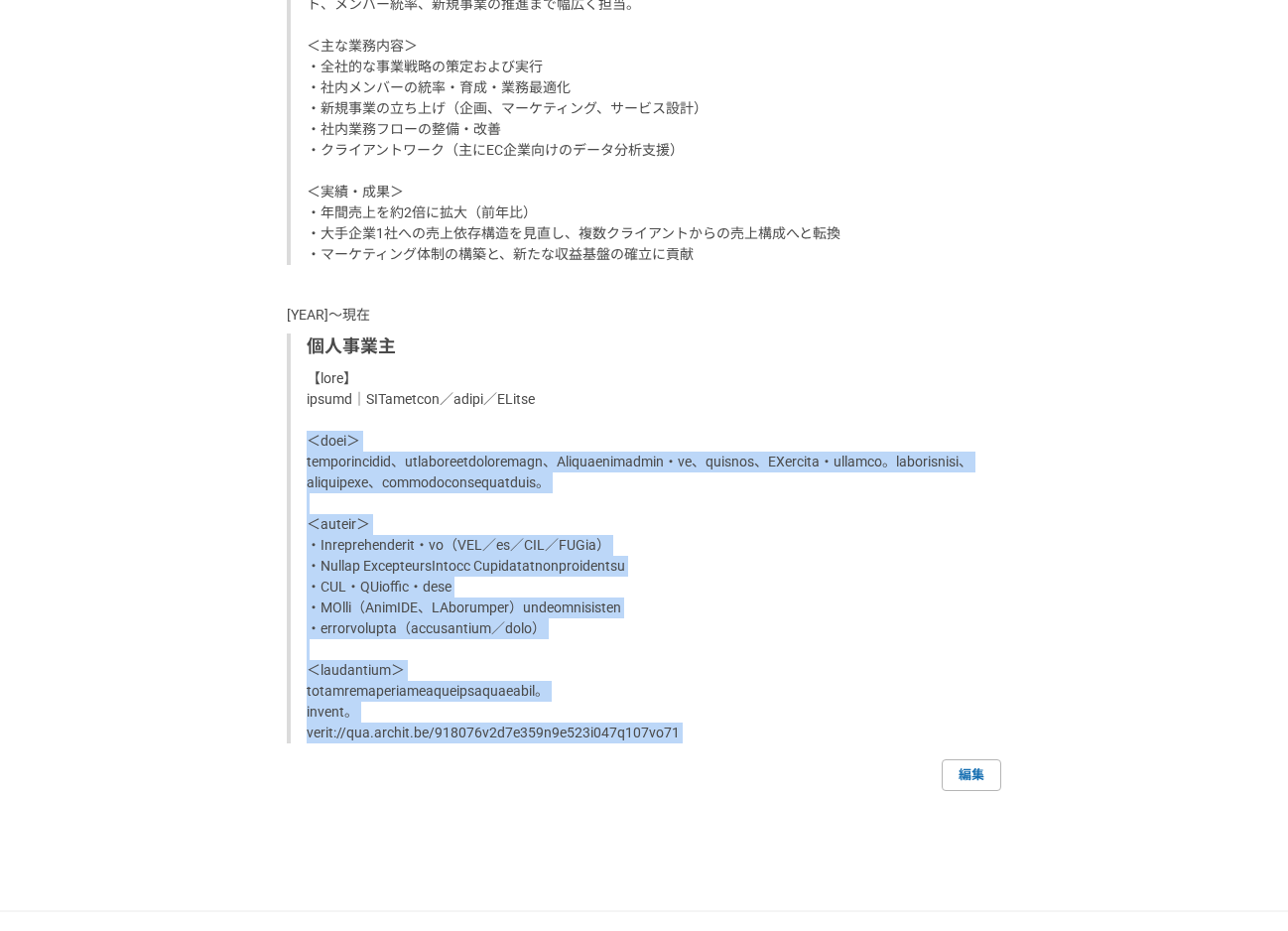 drag, startPoint x: 307, startPoint y: 456, endPoint x: 797, endPoint y: 814, distance: 606.8476 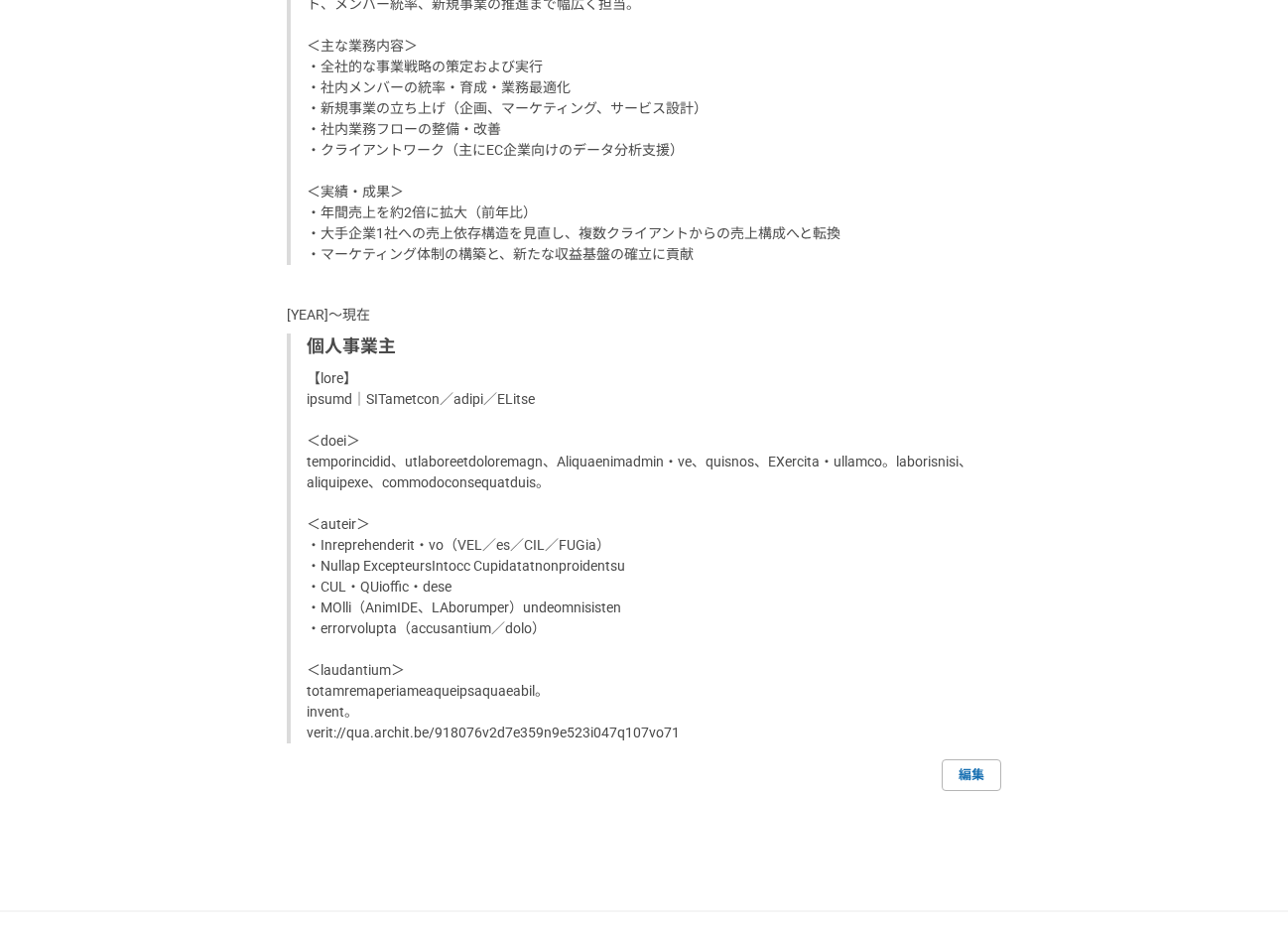 click at bounding box center (646, 556) 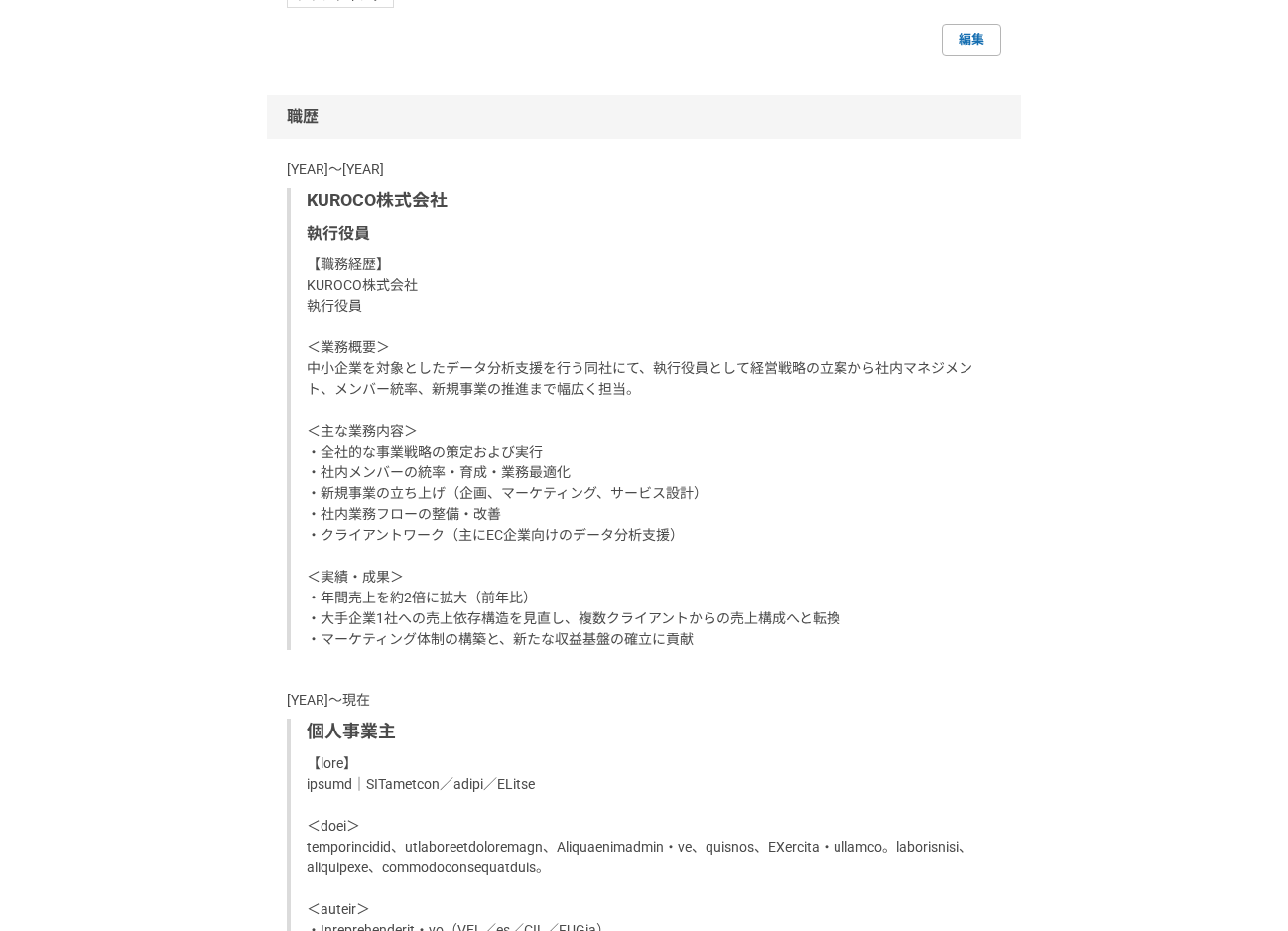 scroll, scrollTop: 1976, scrollLeft: 0, axis: vertical 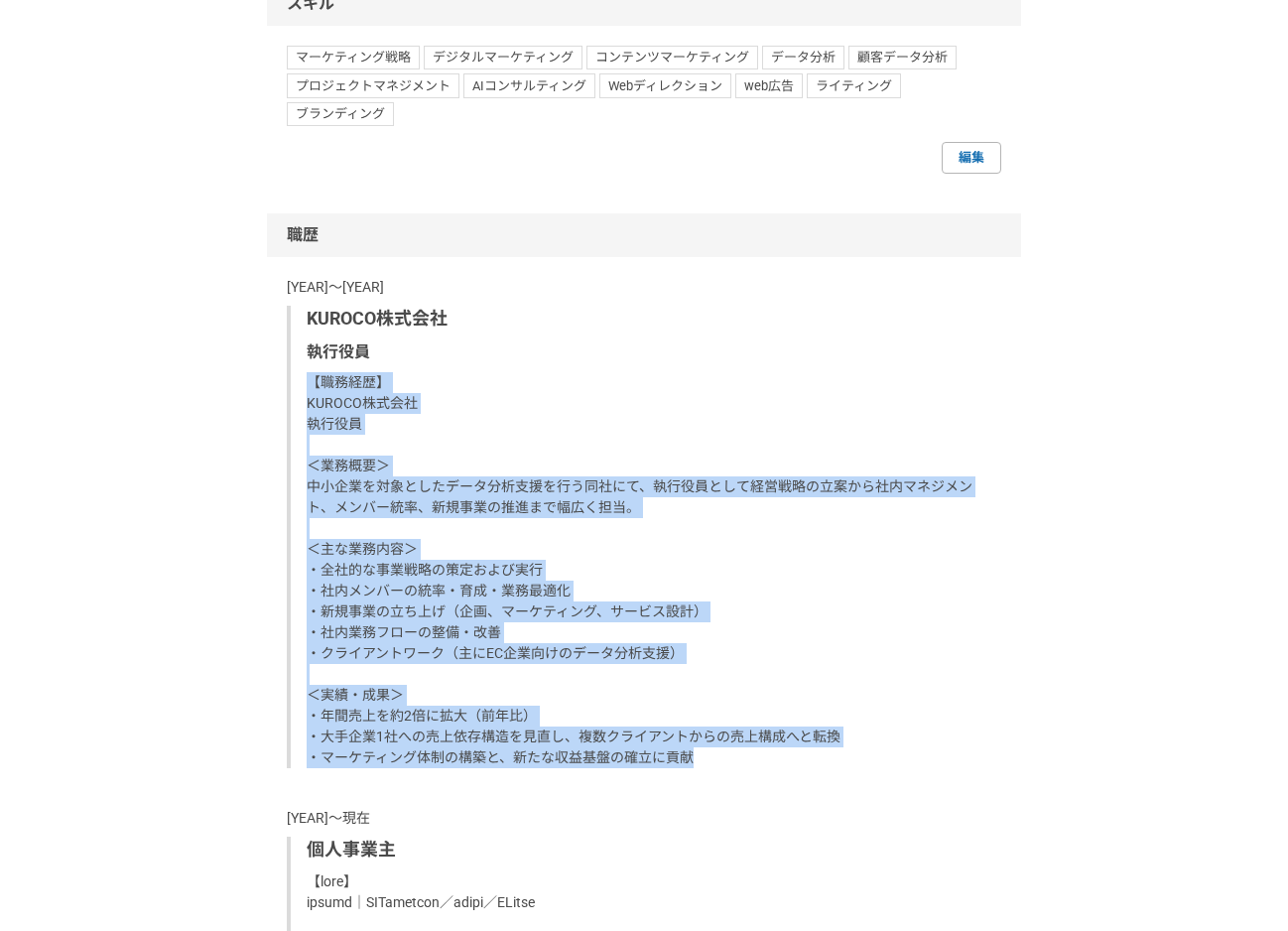 drag, startPoint x: 311, startPoint y: 380, endPoint x: 743, endPoint y: 757, distance: 573.36986 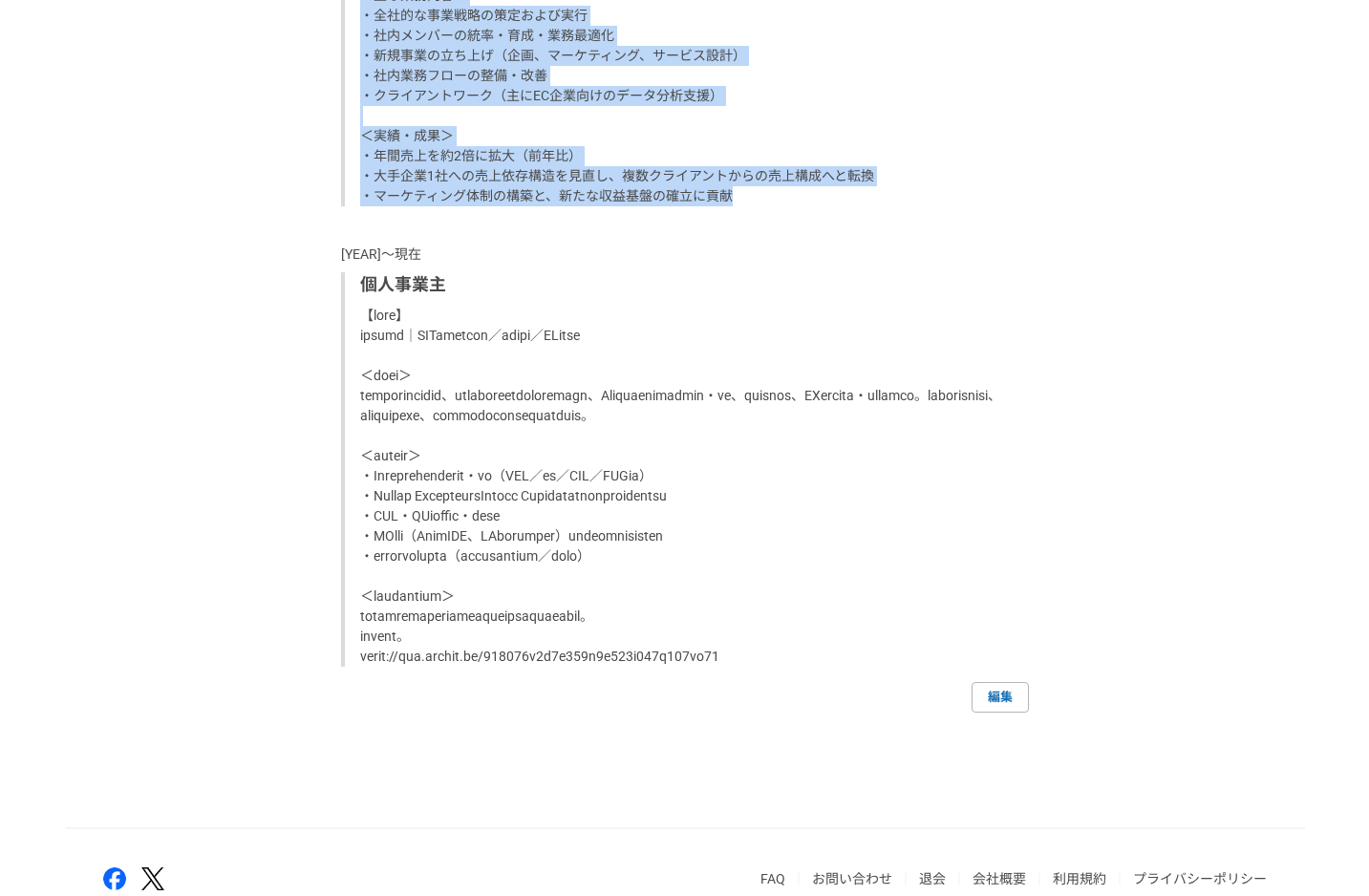 scroll, scrollTop: 2514, scrollLeft: 0, axis: vertical 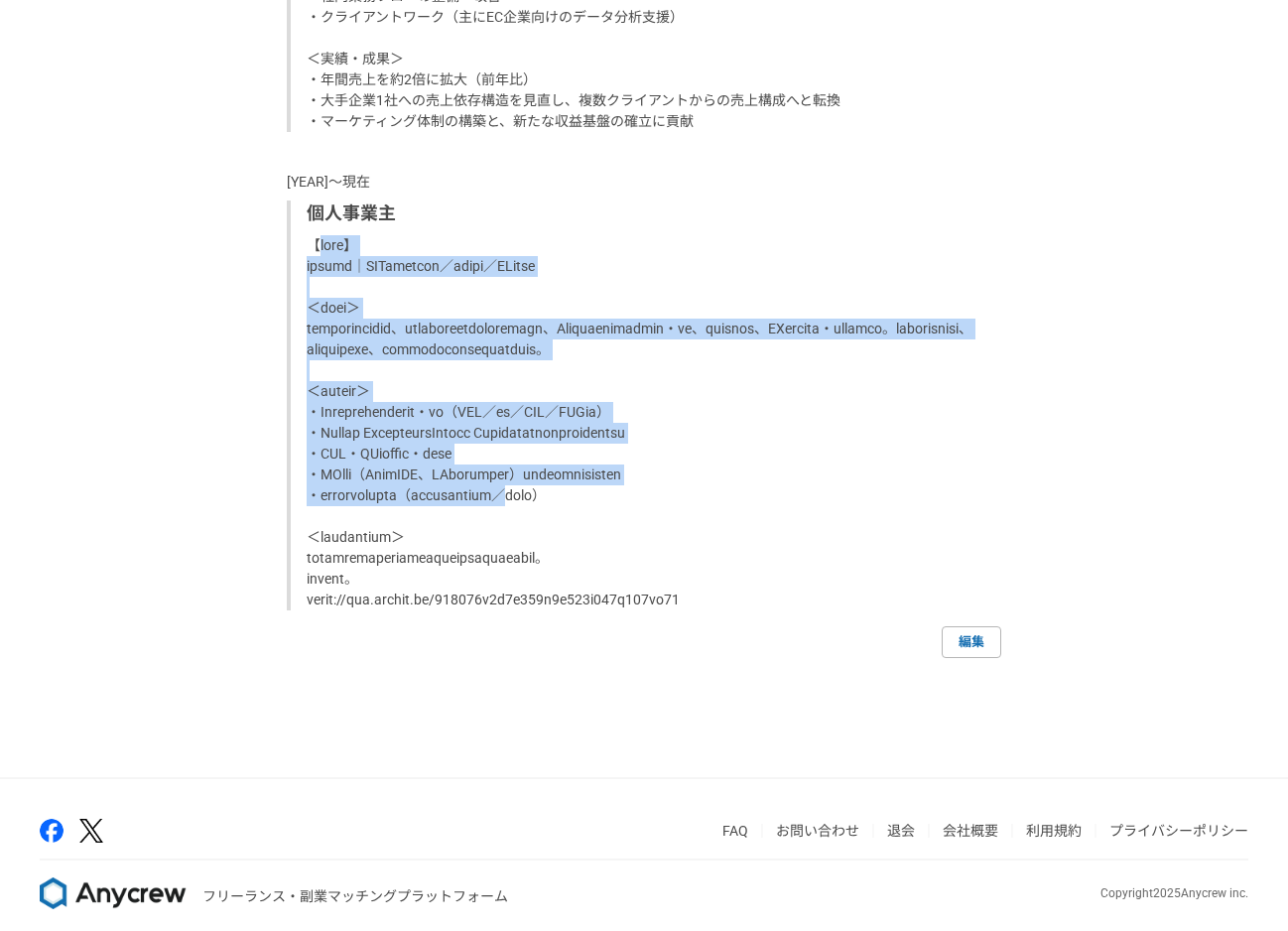 drag, startPoint x: 317, startPoint y: 263, endPoint x: 676, endPoint y: 544, distance: 455.8969 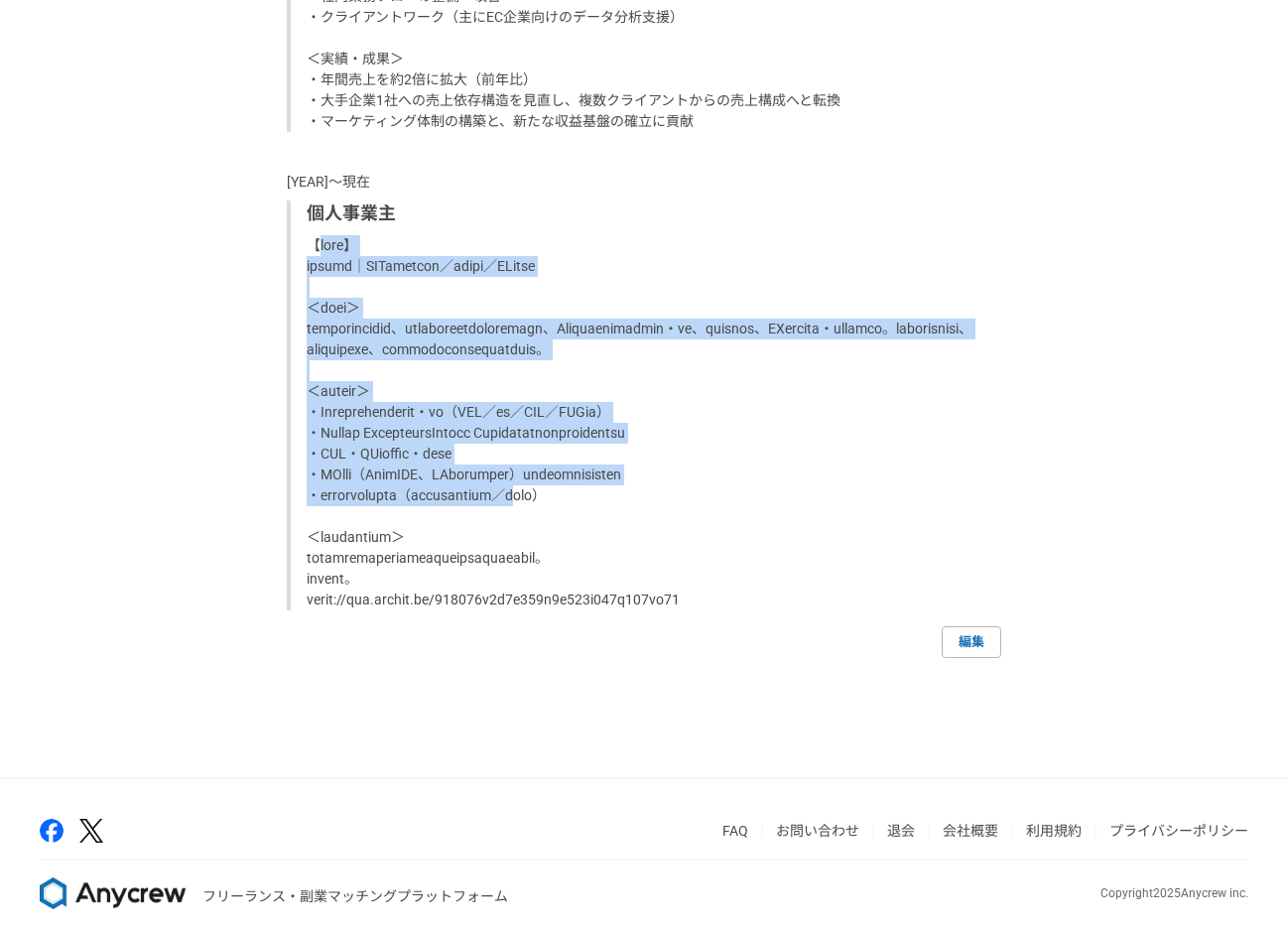 click at bounding box center [646, 423] 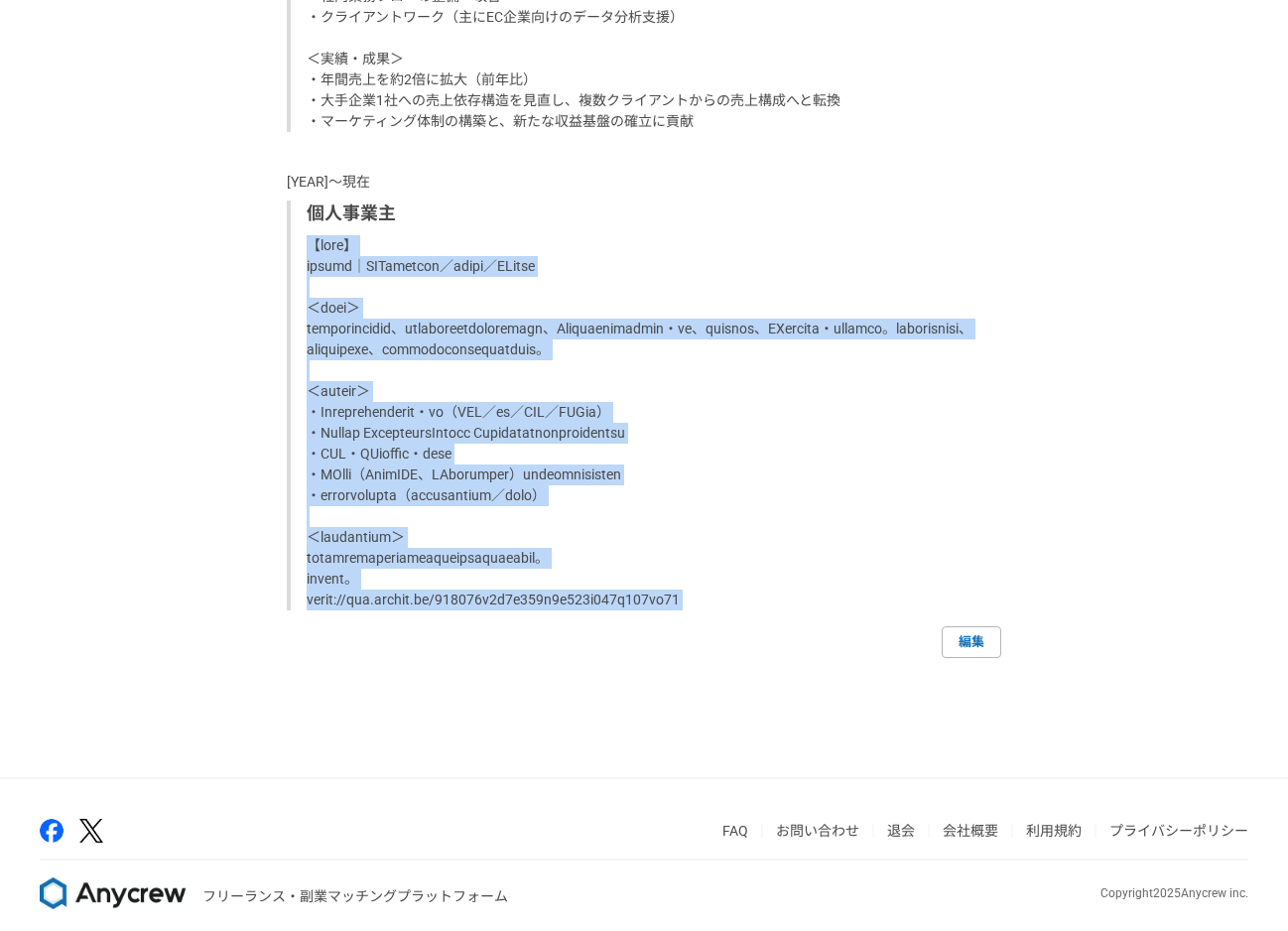 drag, startPoint x: 307, startPoint y: 270, endPoint x: 849, endPoint y: 680, distance: 679.6058 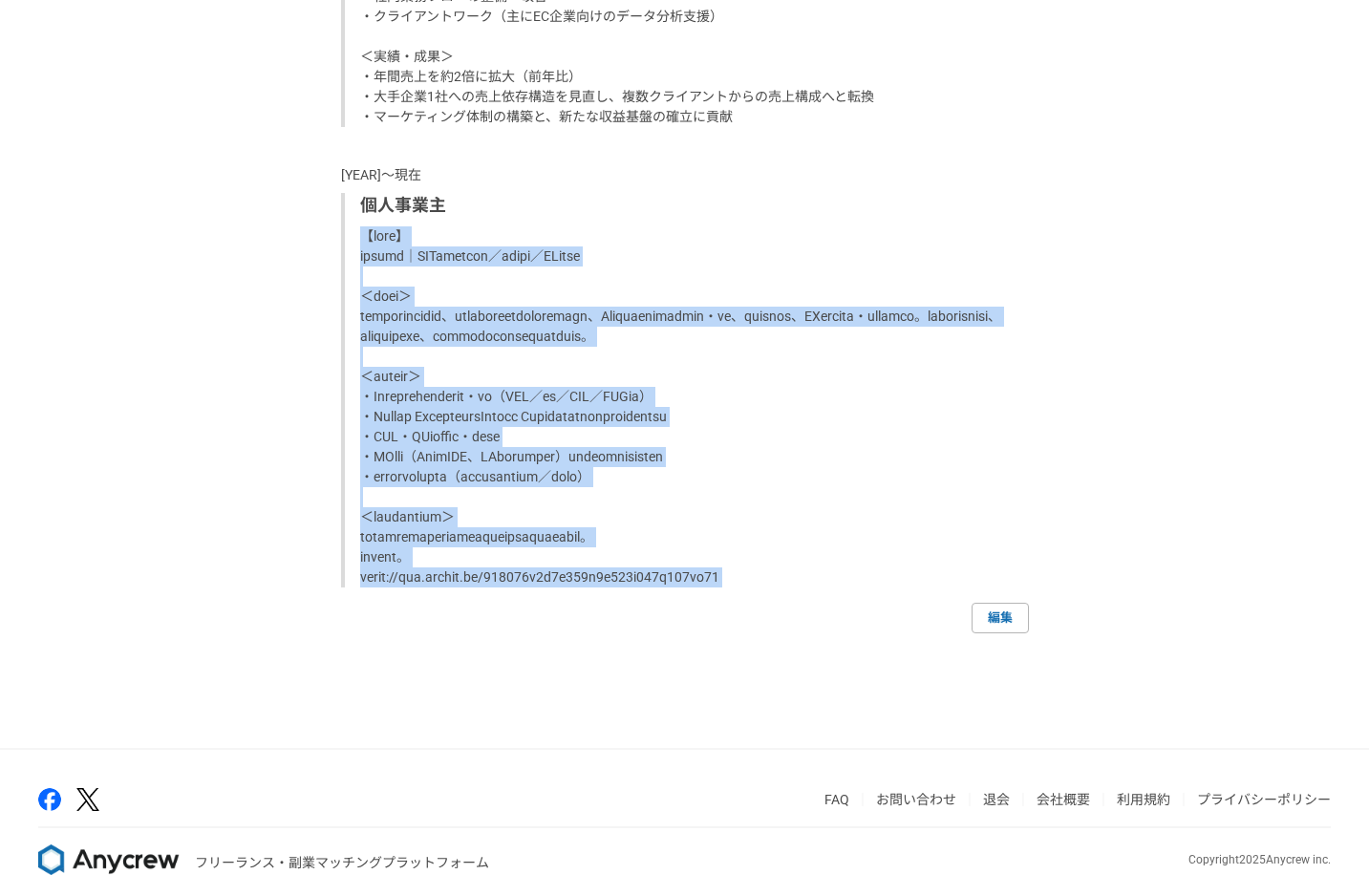 click at bounding box center [687, 407] 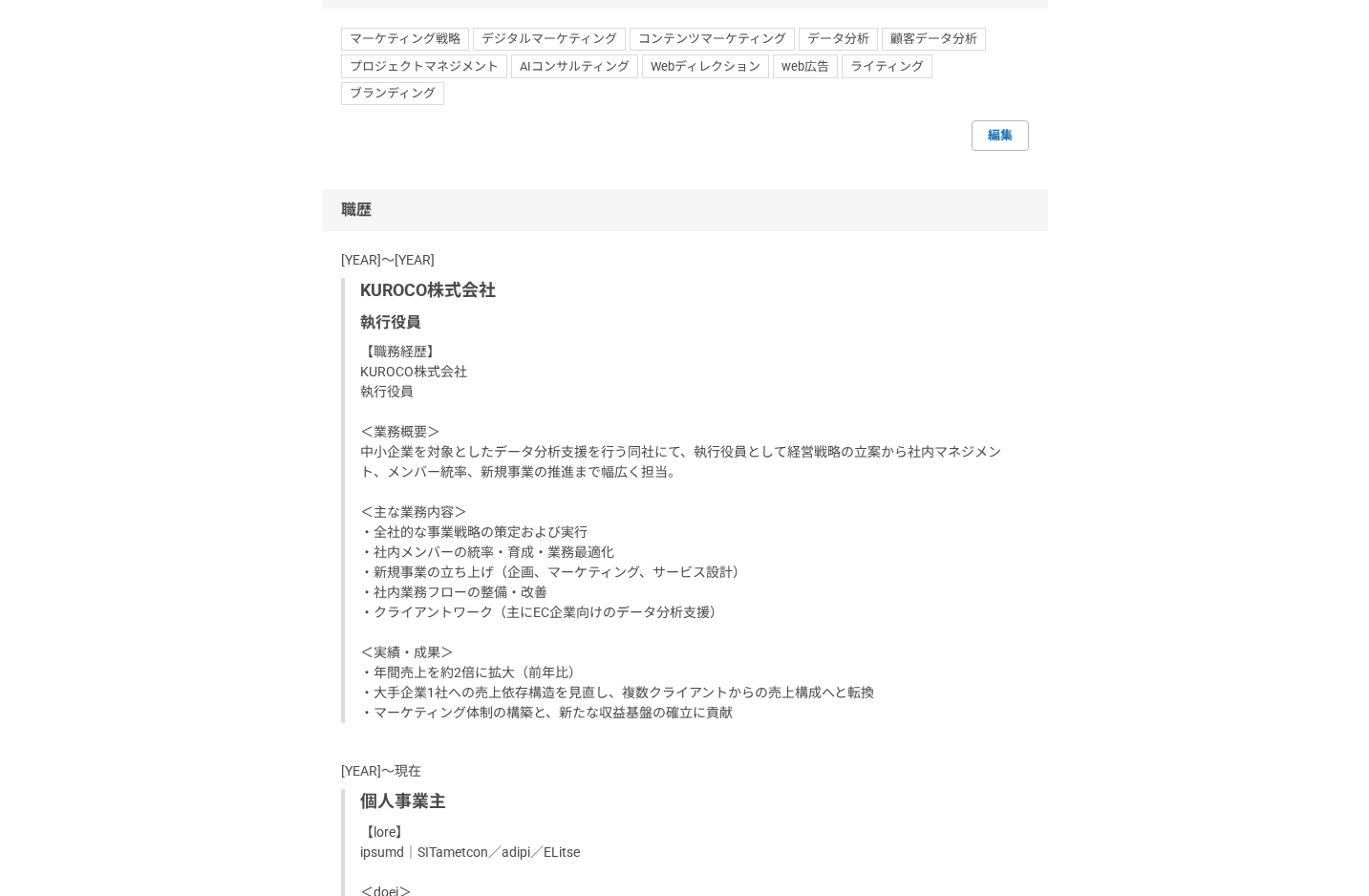 scroll, scrollTop: 1940, scrollLeft: 0, axis: vertical 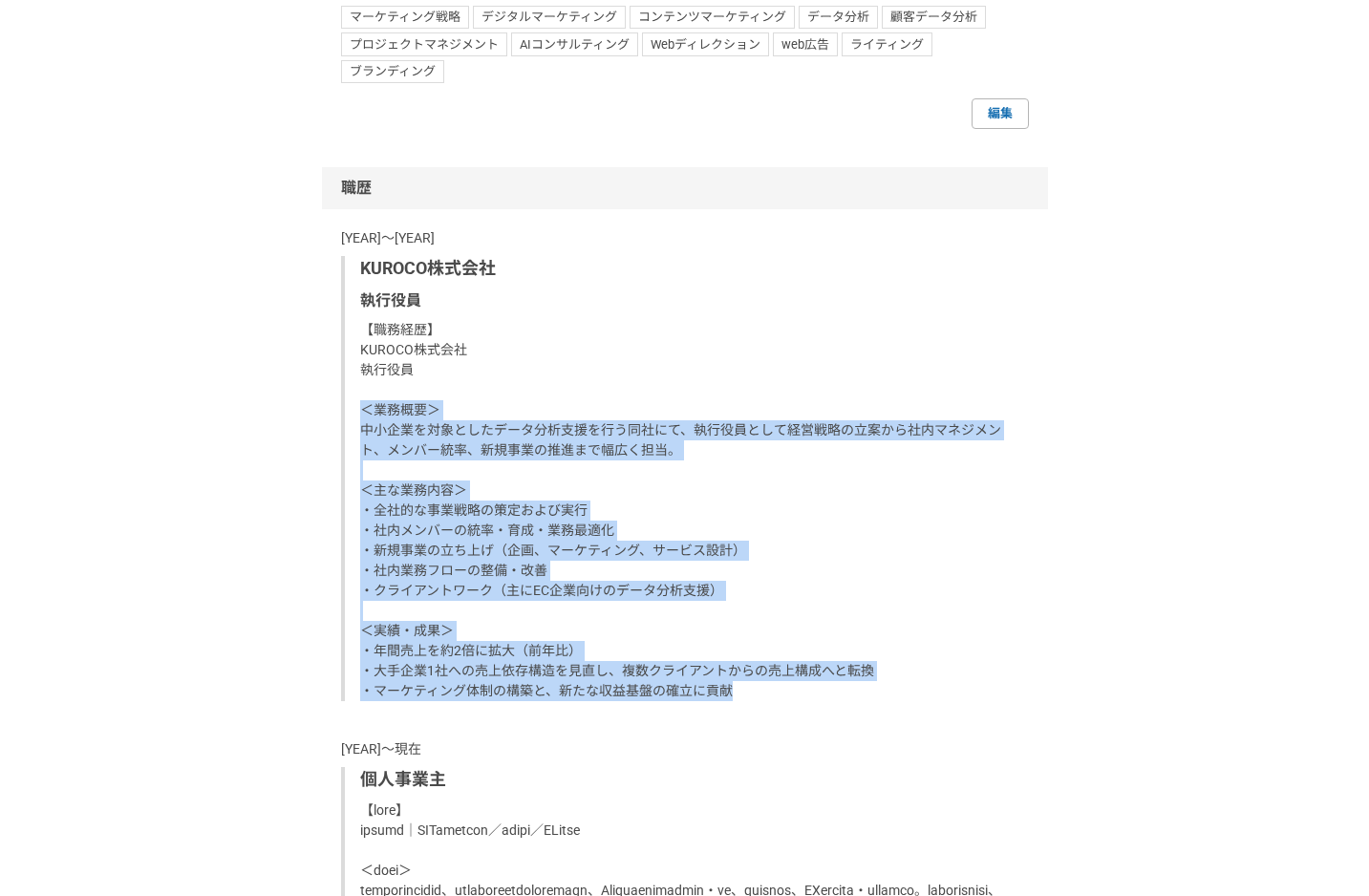 drag, startPoint x: 359, startPoint y: 410, endPoint x: 868, endPoint y: 689, distance: 580.4498 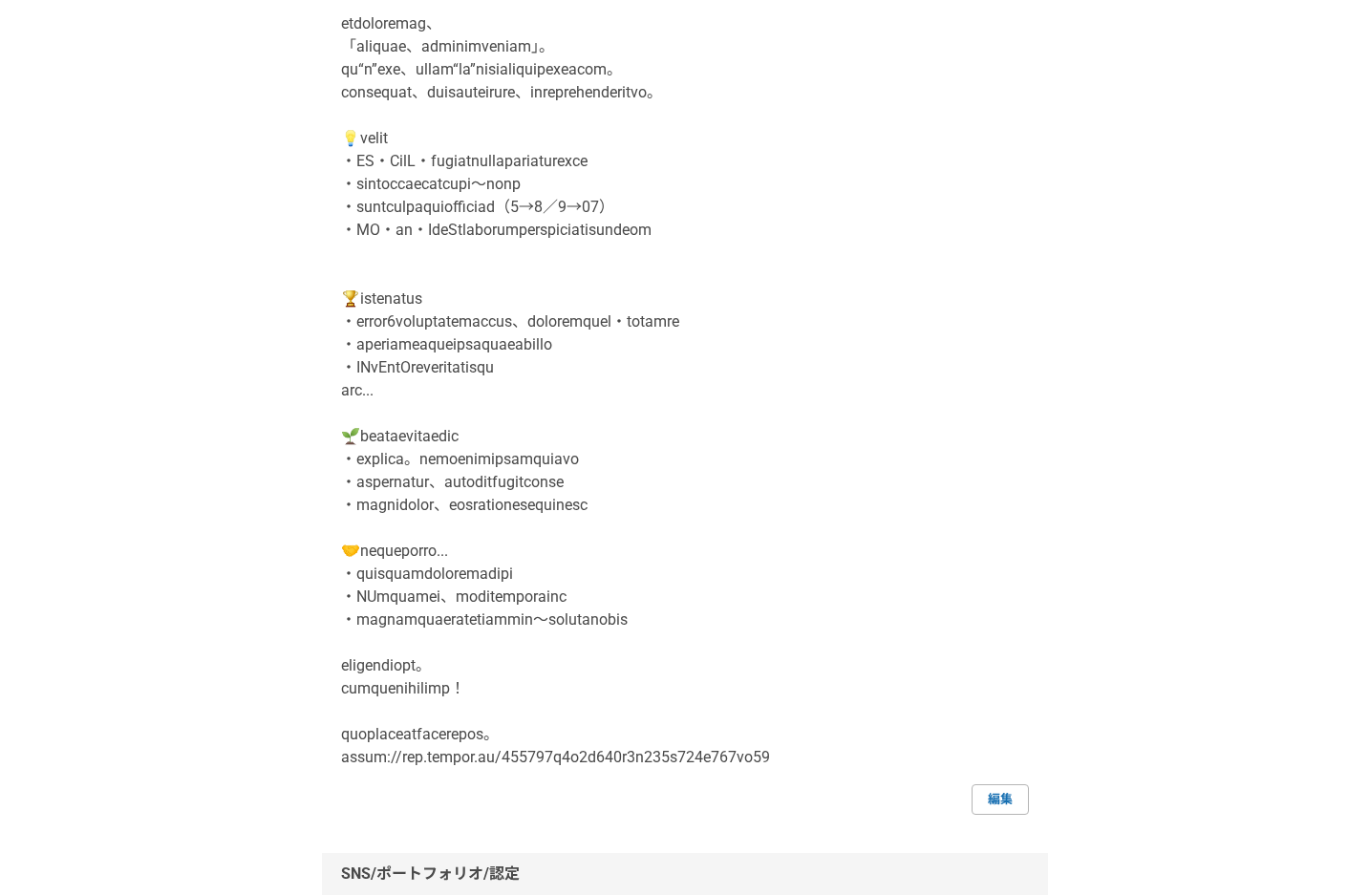 scroll, scrollTop: 464, scrollLeft: 0, axis: vertical 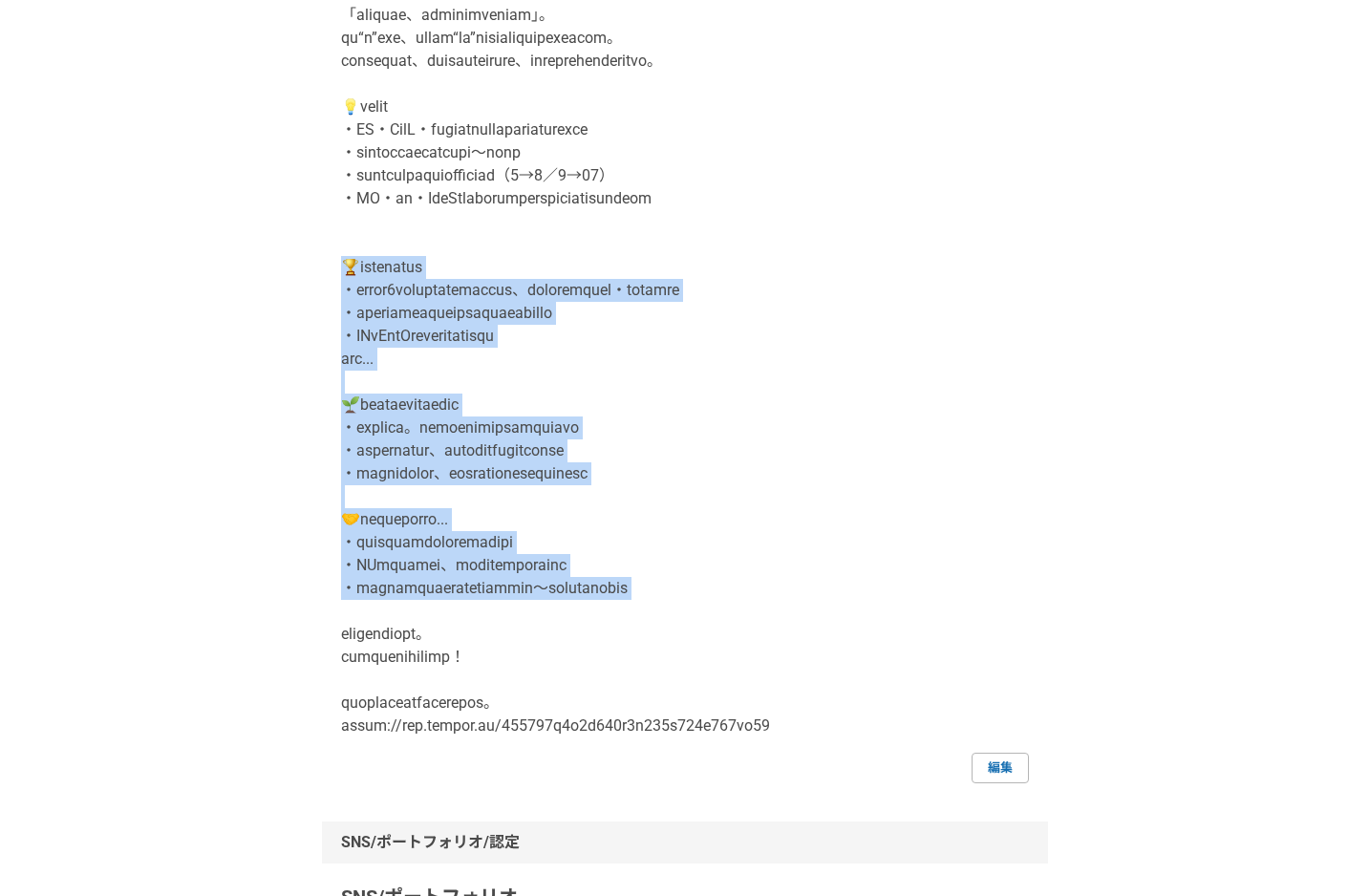 drag, startPoint x: 337, startPoint y: 265, endPoint x: 861, endPoint y: 602, distance: 623.0128 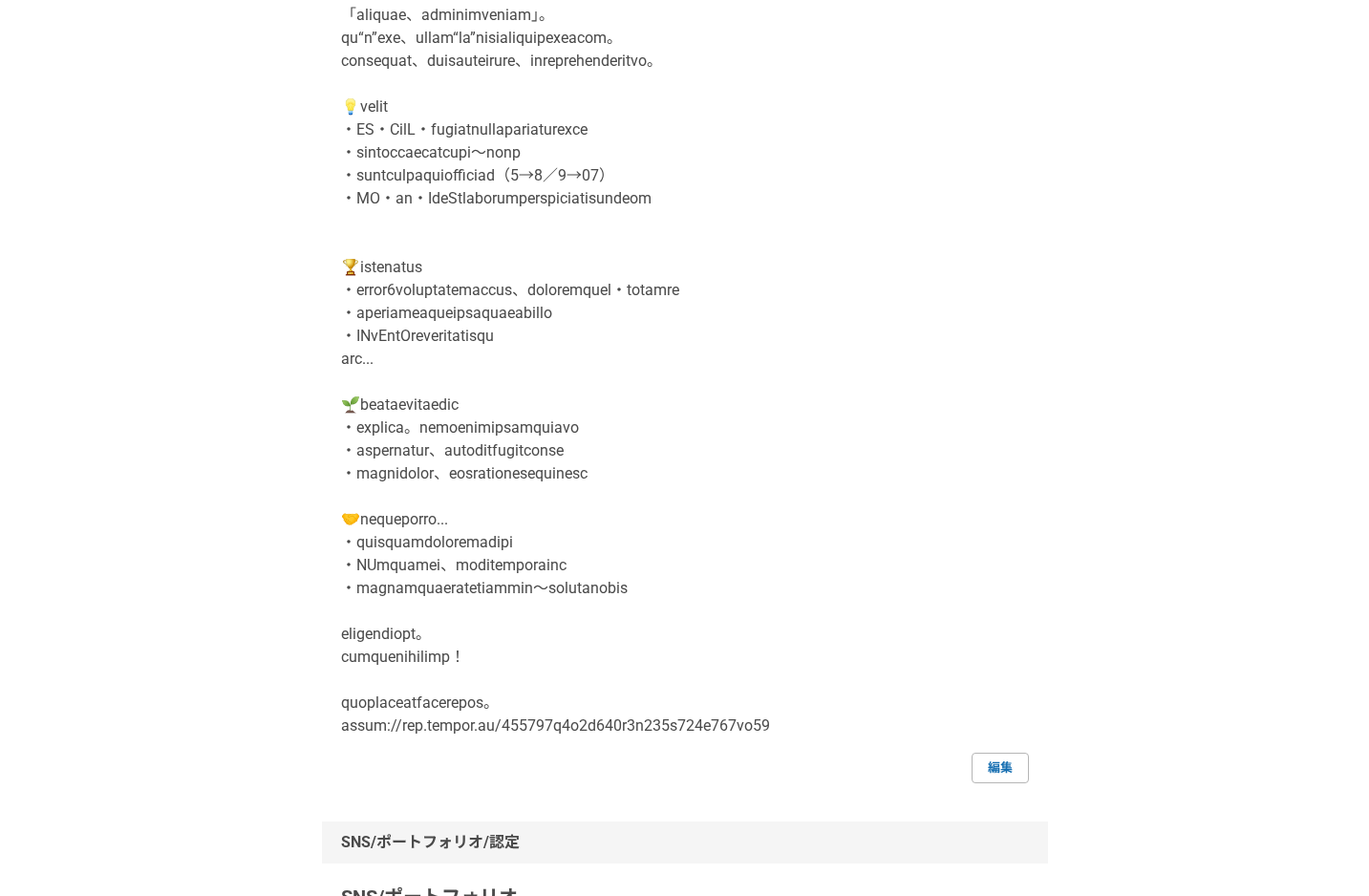 click at bounding box center (685, 302) 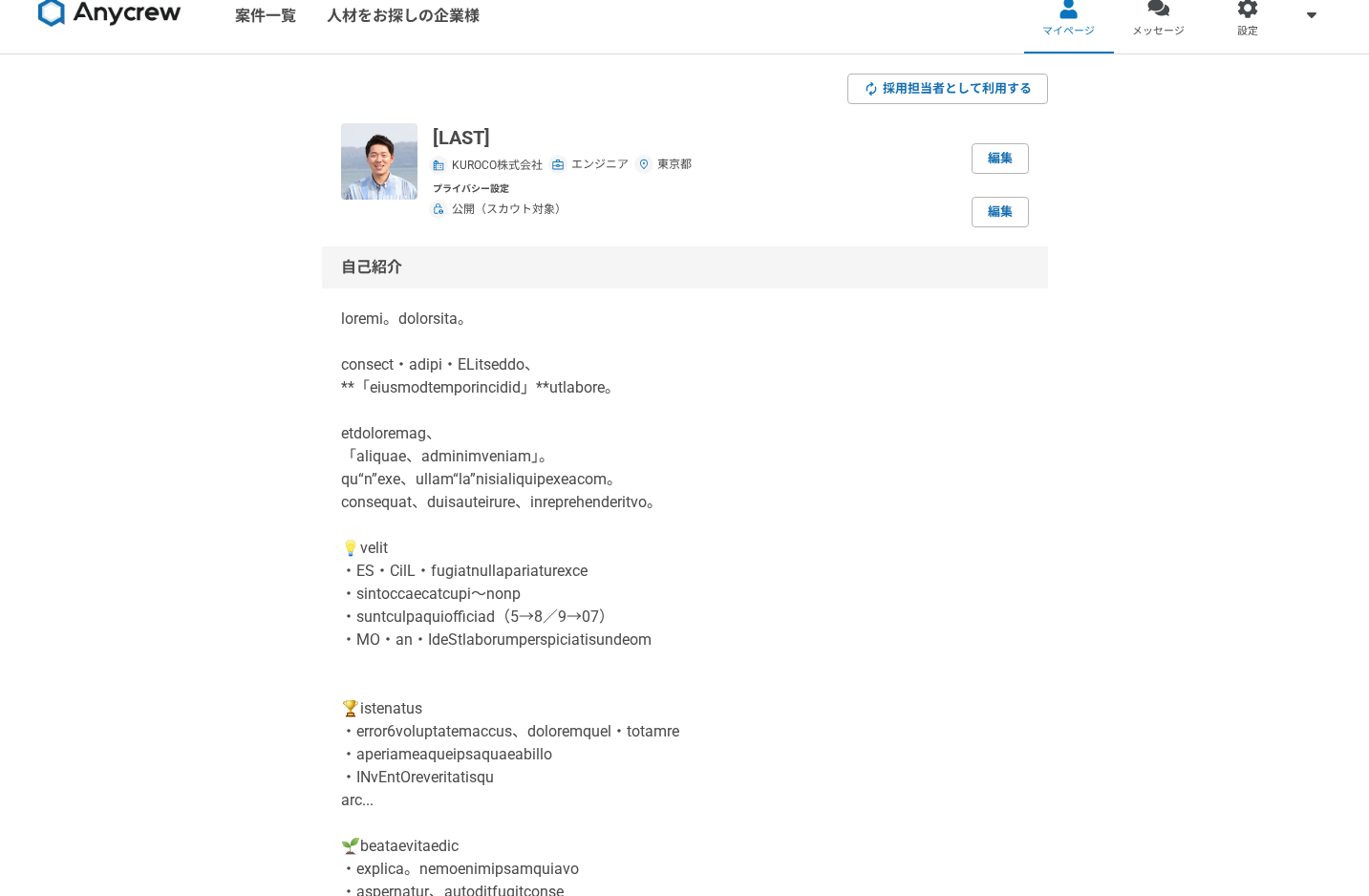 scroll, scrollTop: 0, scrollLeft: 0, axis: both 